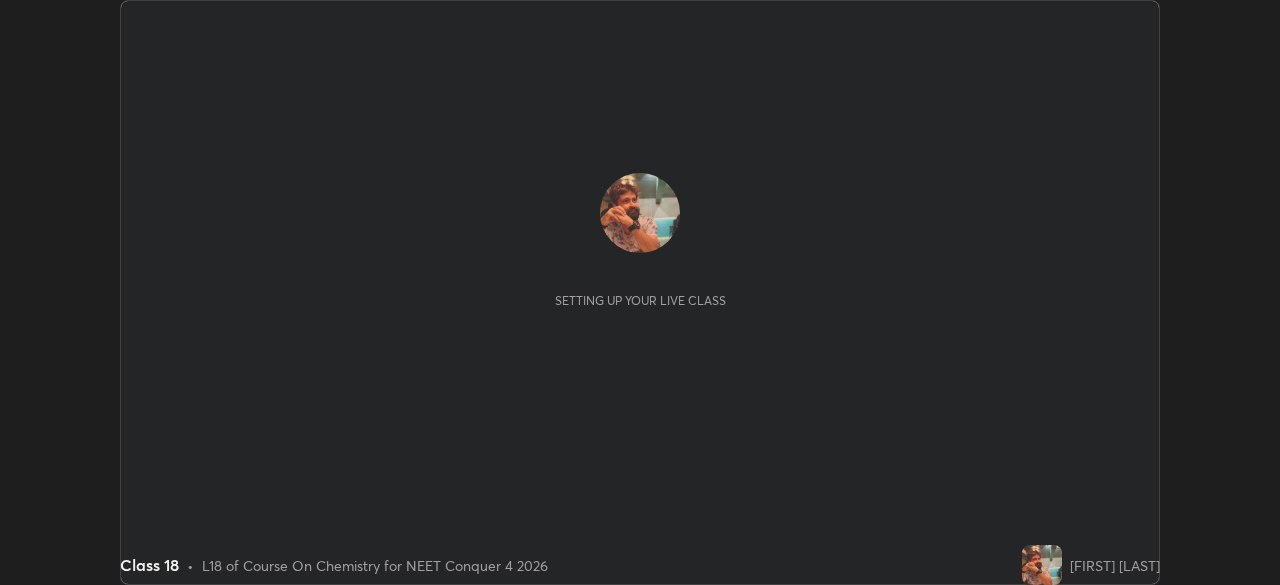 scroll, scrollTop: 0, scrollLeft: 0, axis: both 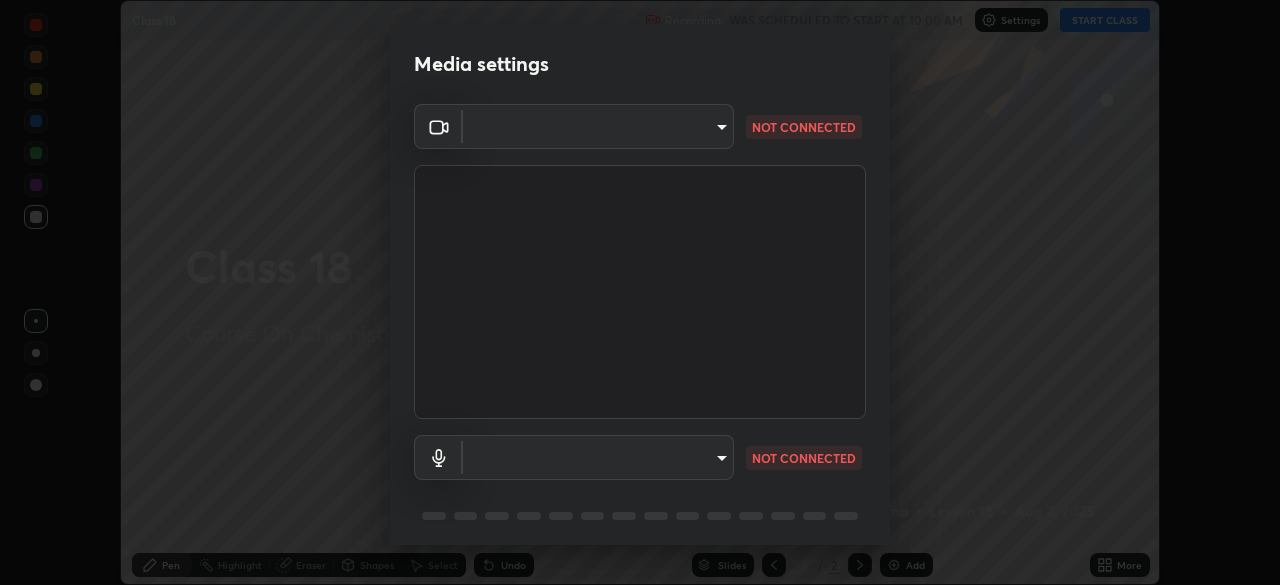 type on "[HASH]" 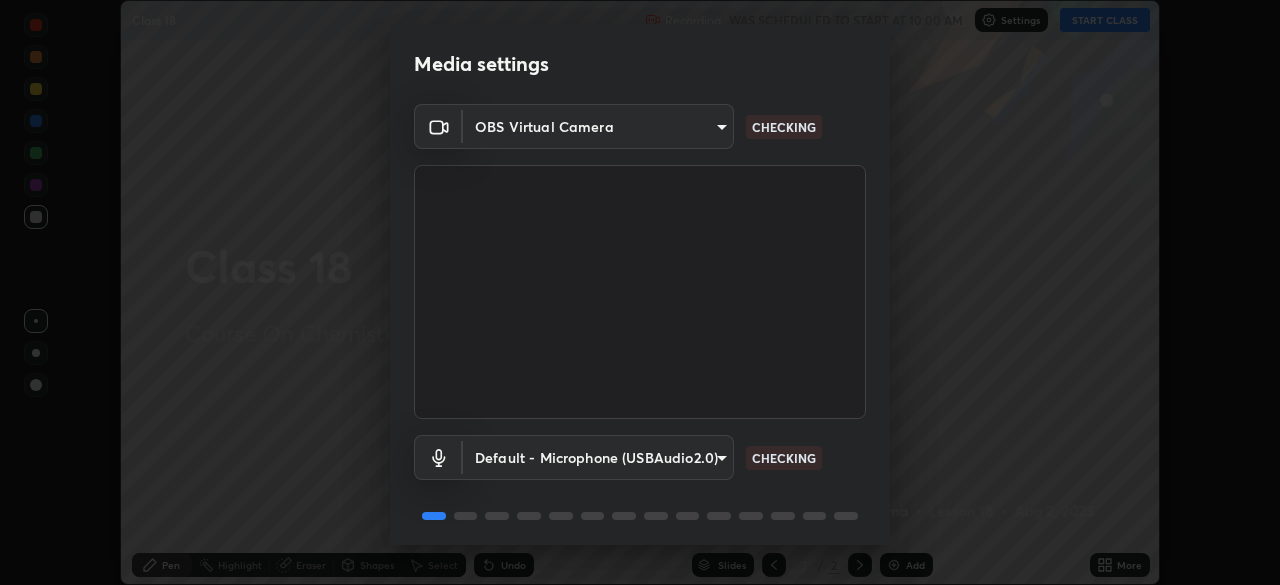 scroll, scrollTop: 71, scrollLeft: 0, axis: vertical 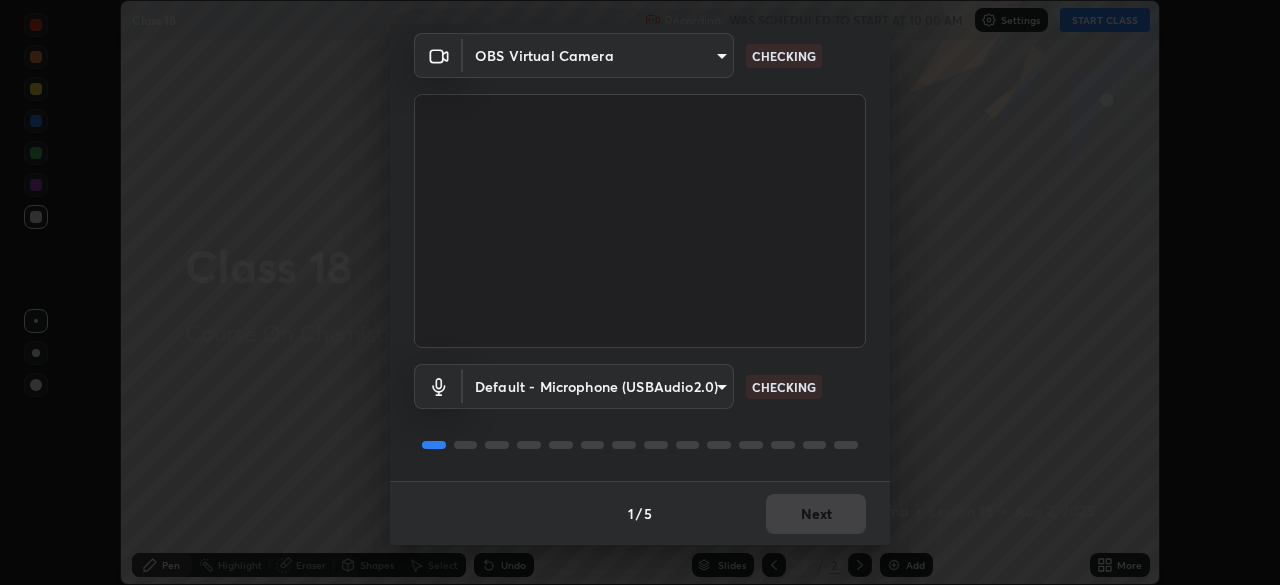 click on "Erase all Class 18 Recording WAS SCHEDULED TO START AT  10:00 AM Settings START CLASS Setting up your live class Class 18 • L18 of Course On Chemistry for NEET Conquer 4 2026 [FIRST] [LAST] Pen Highlight Eraser Shapes Select Undo Slides 2 / 2 Add More No doubts shared Encourage your learners to ask a doubt for better clarity Report an issue Reason for reporting Buffering Chat not working Audio - Video sync issue Educator video quality low ​ Attach an image Report Media settings OBS Virtual Camera [HASH]" at bounding box center (640, 292) 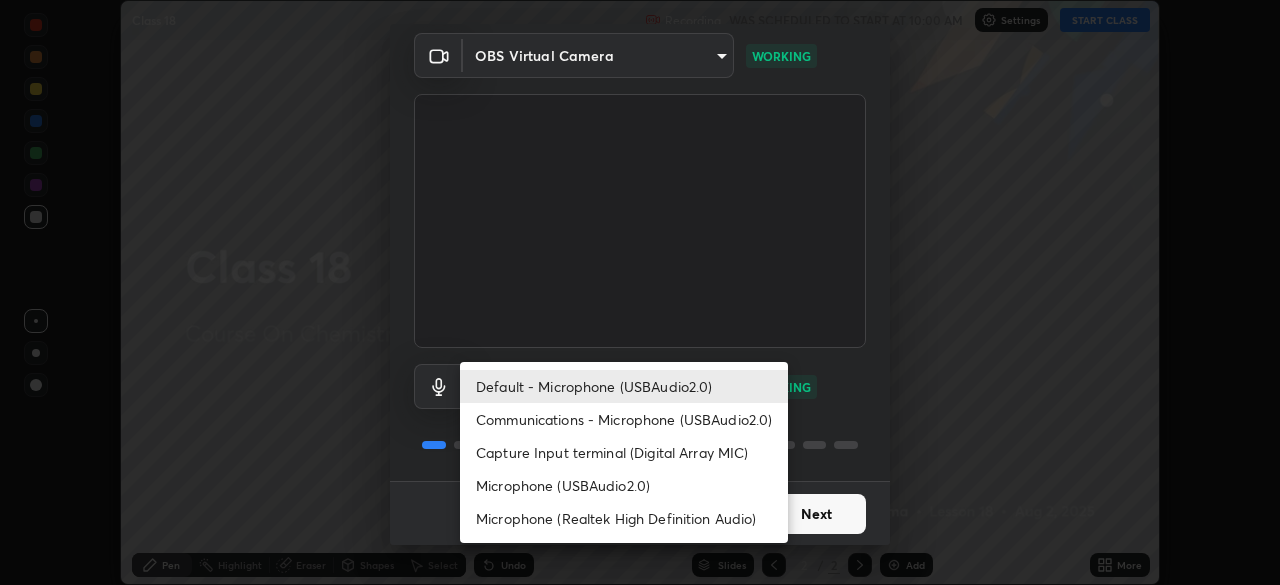 click on "Communications - Microphone (USBAudio2.0)" at bounding box center [624, 419] 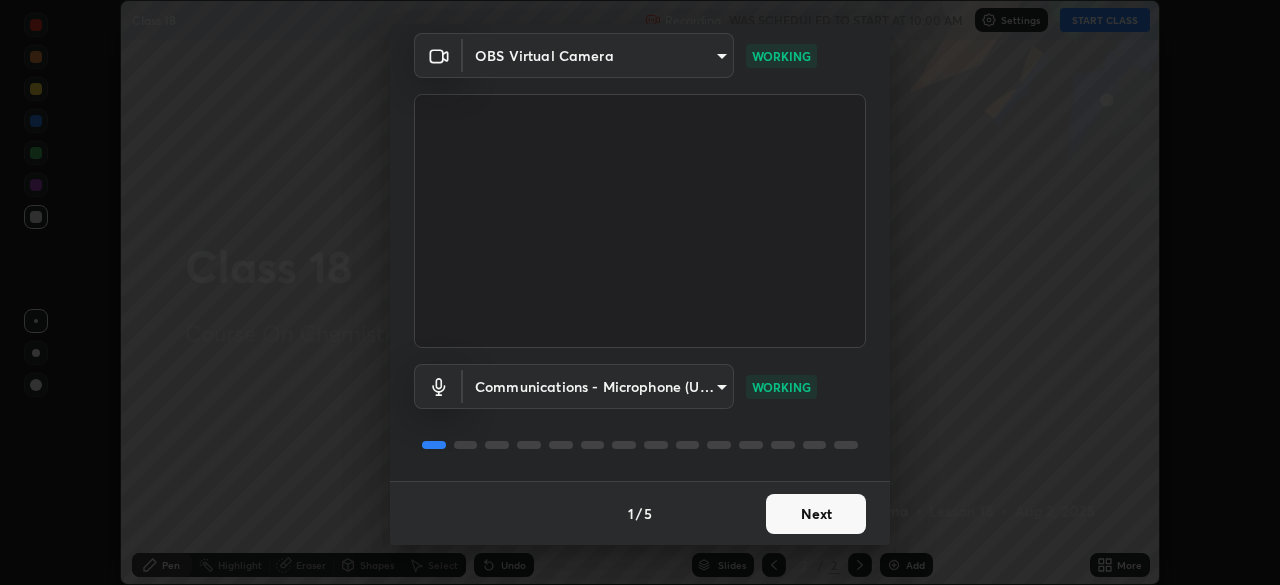 click on "Next" at bounding box center [816, 514] 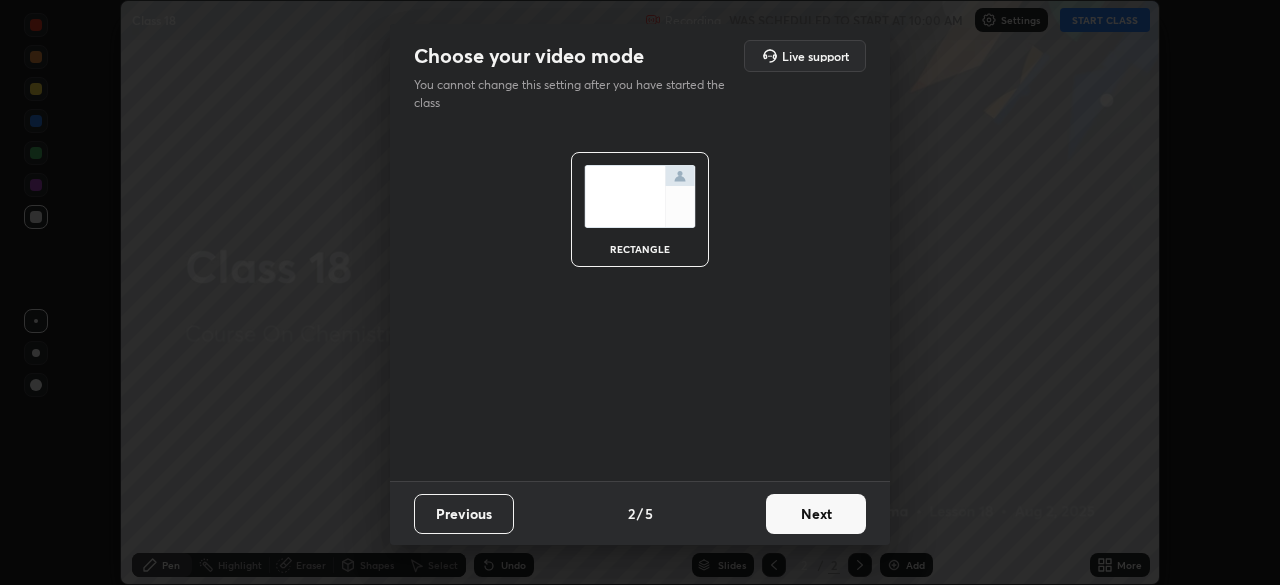 scroll, scrollTop: 0, scrollLeft: 0, axis: both 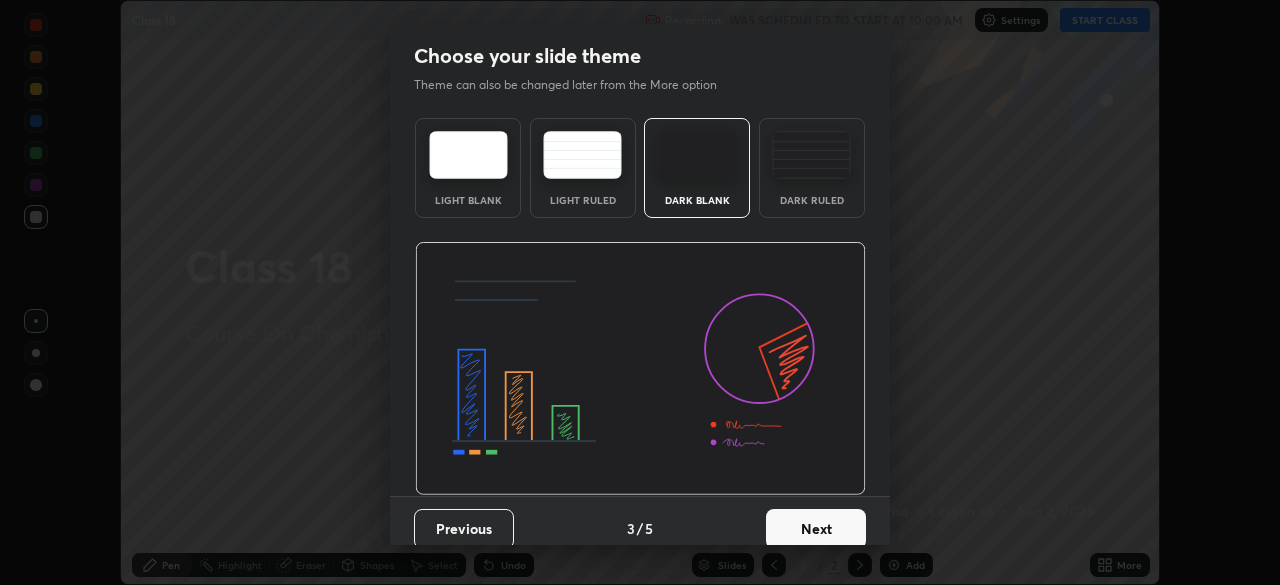 click on "Next" at bounding box center [816, 529] 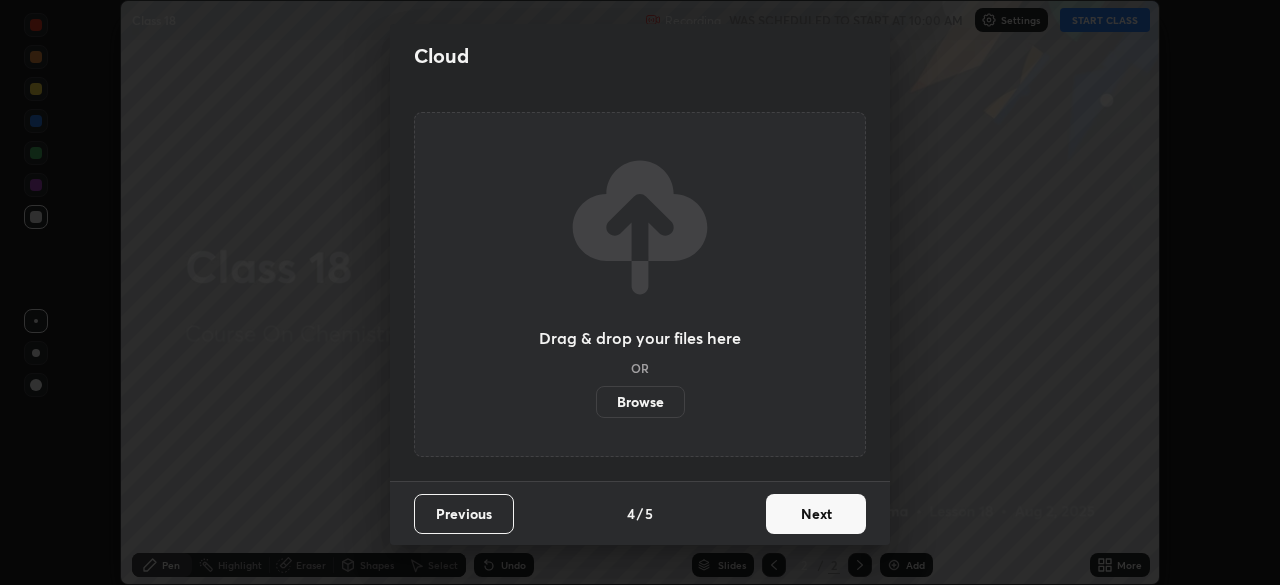 click on "Next" at bounding box center [816, 514] 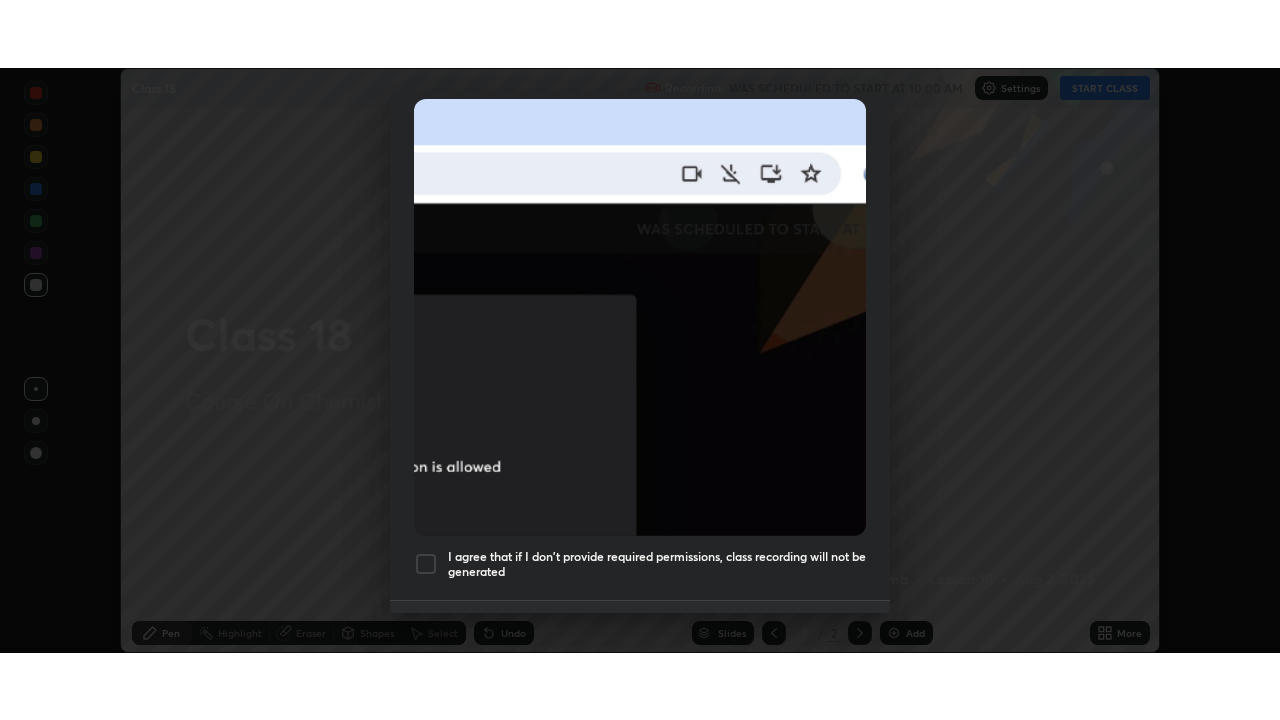 scroll, scrollTop: 479, scrollLeft: 0, axis: vertical 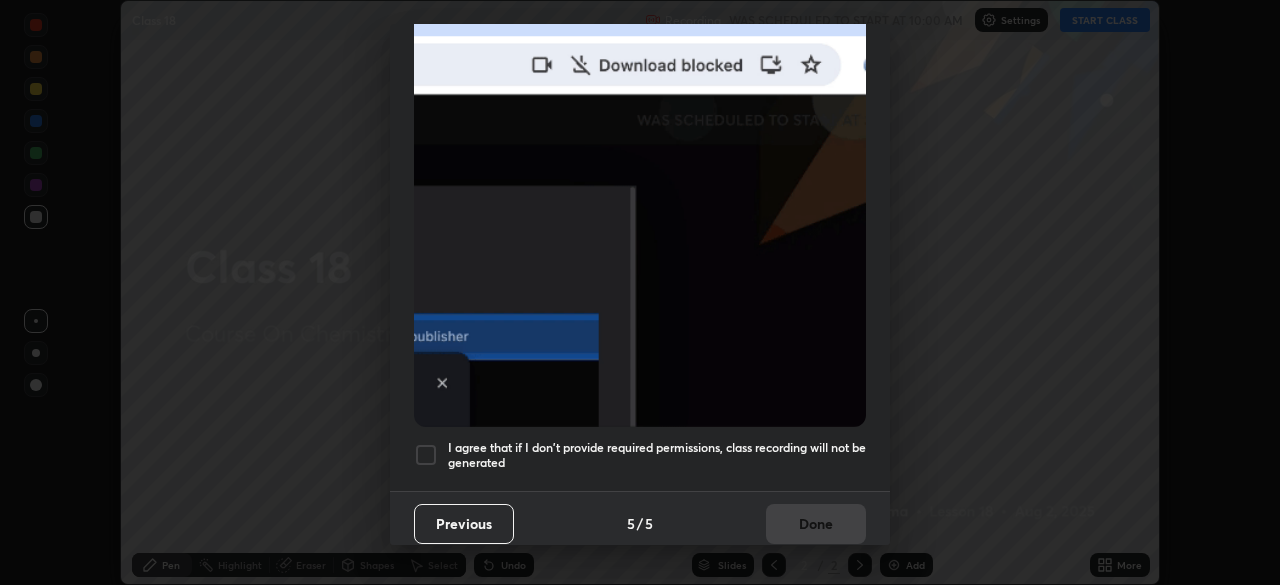 click at bounding box center [426, 455] 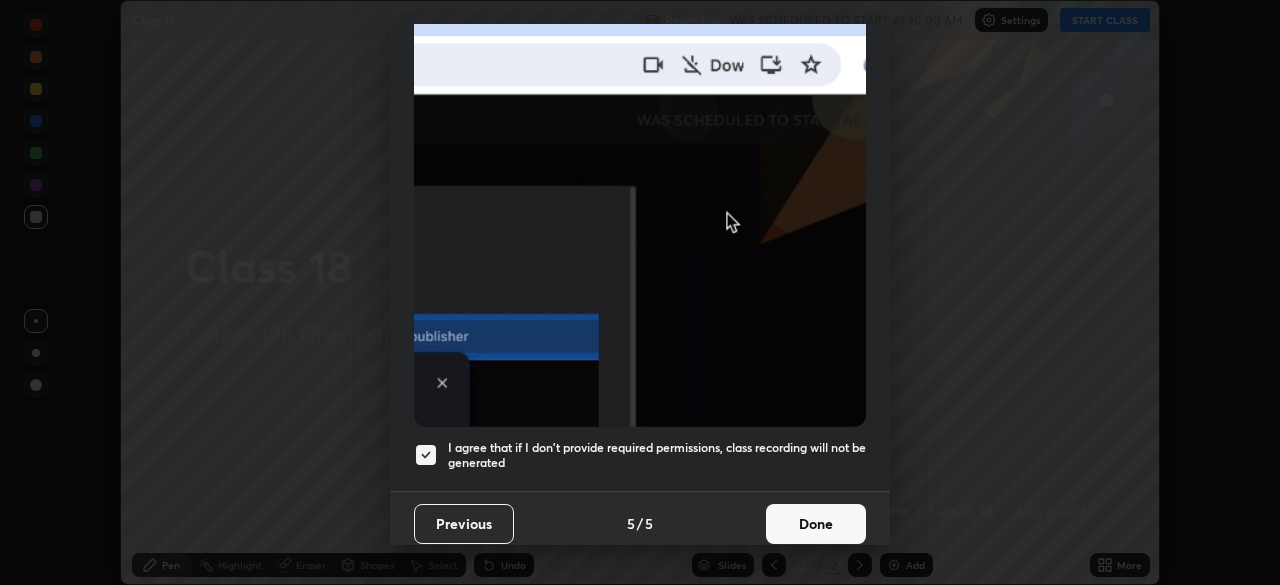 click on "Done" at bounding box center (816, 524) 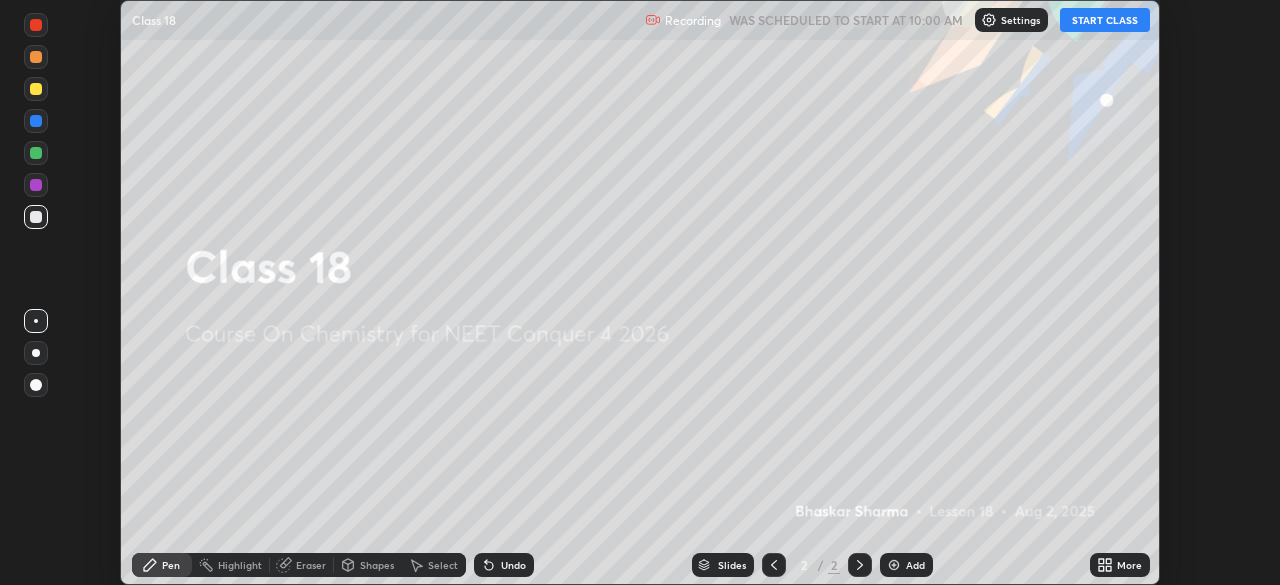 click on "Add" at bounding box center [915, 565] 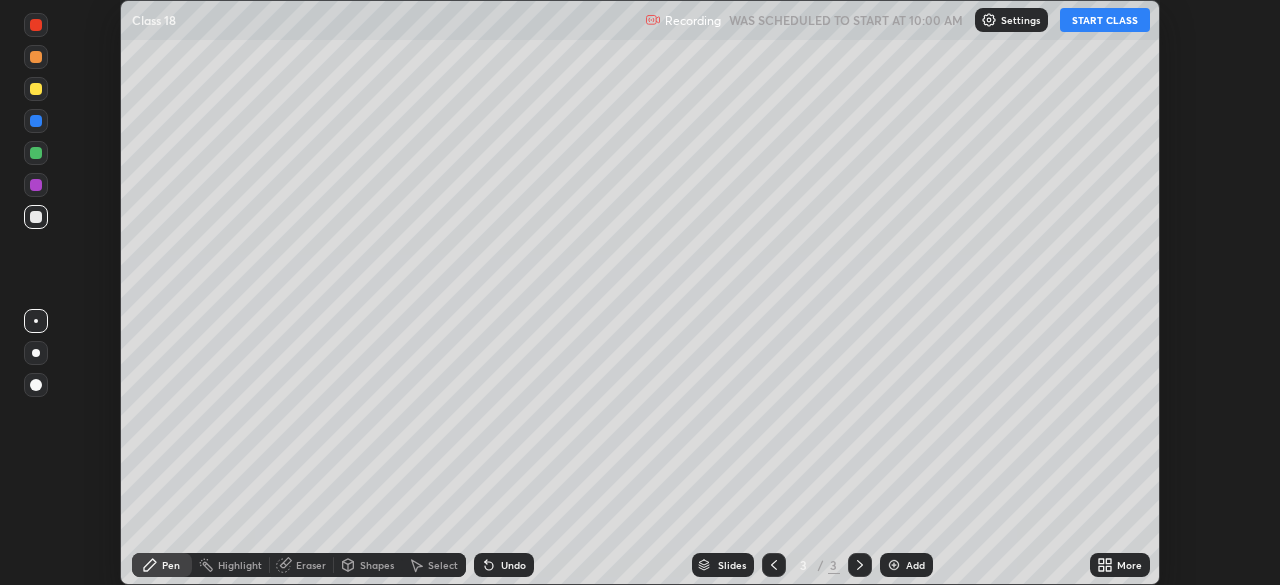 click on "More" at bounding box center [1129, 565] 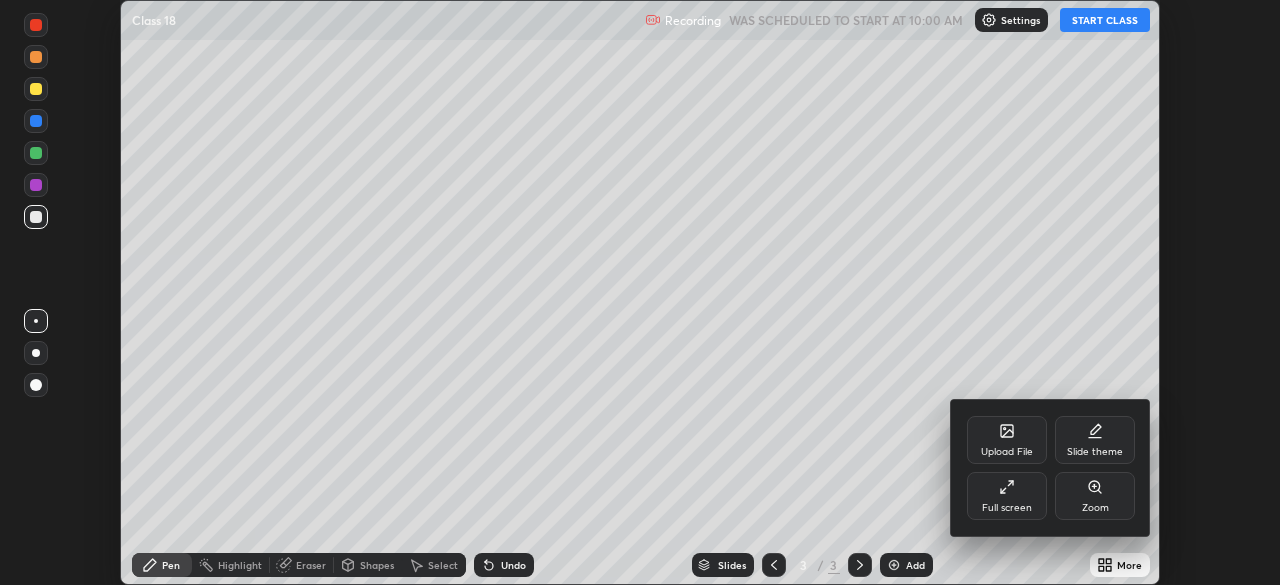 click on "Full screen" at bounding box center [1007, 496] 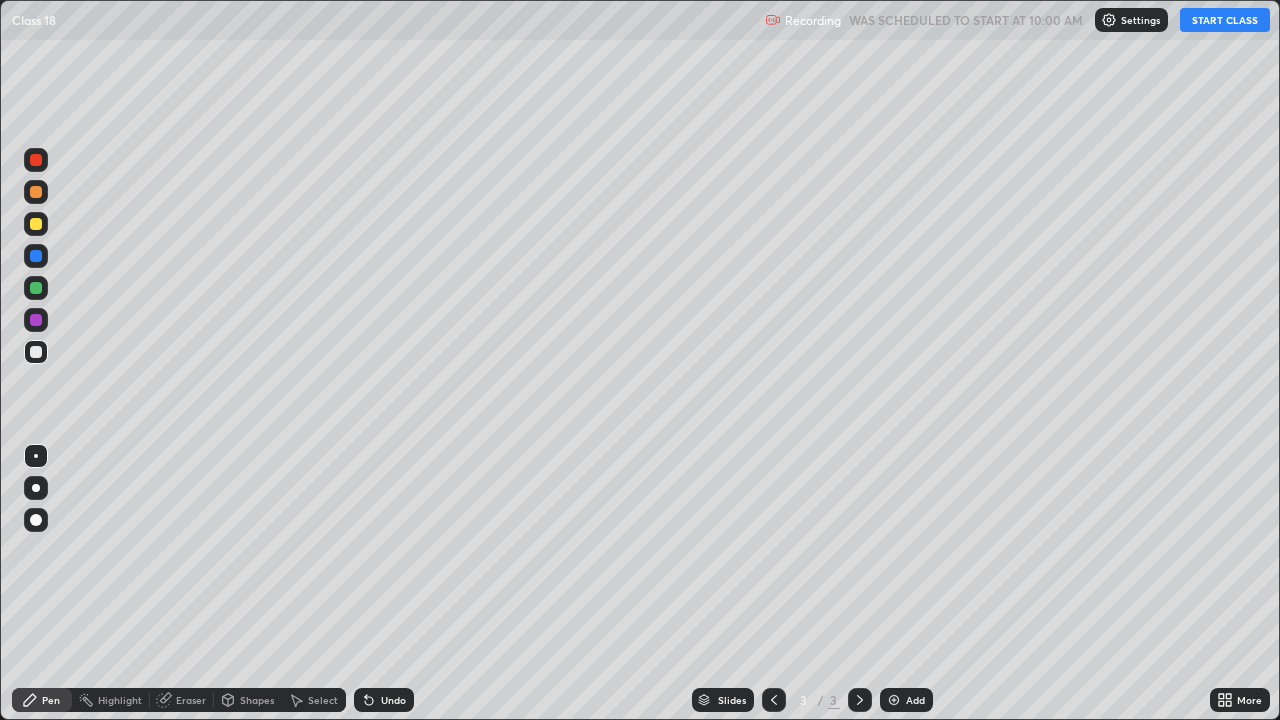scroll, scrollTop: 99280, scrollLeft: 98720, axis: both 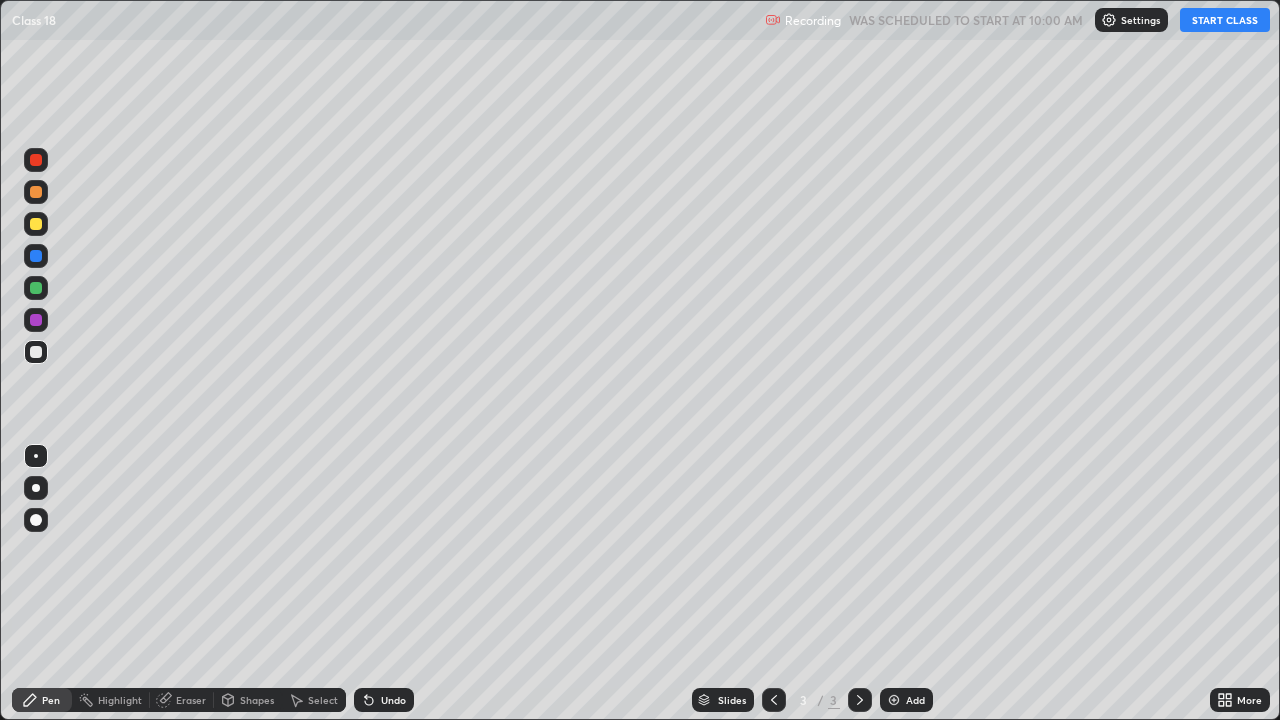 click on "START CLASS" at bounding box center (1225, 20) 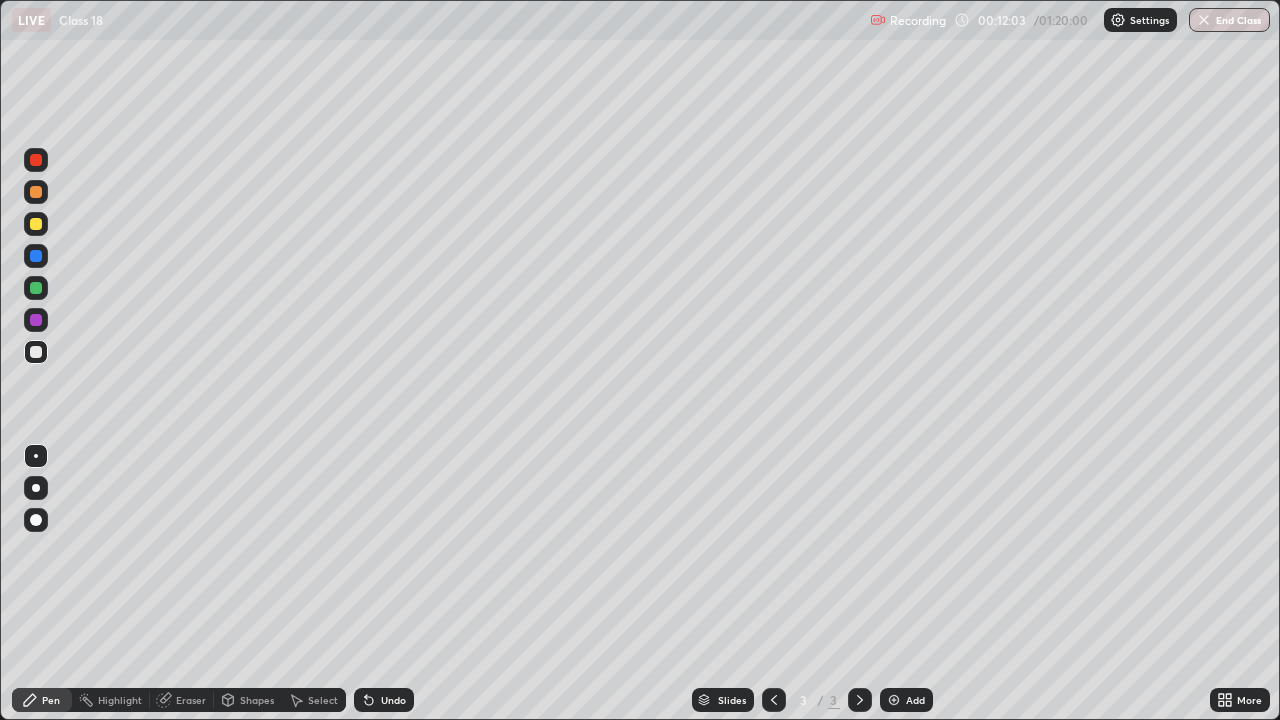 click at bounding box center (36, 224) 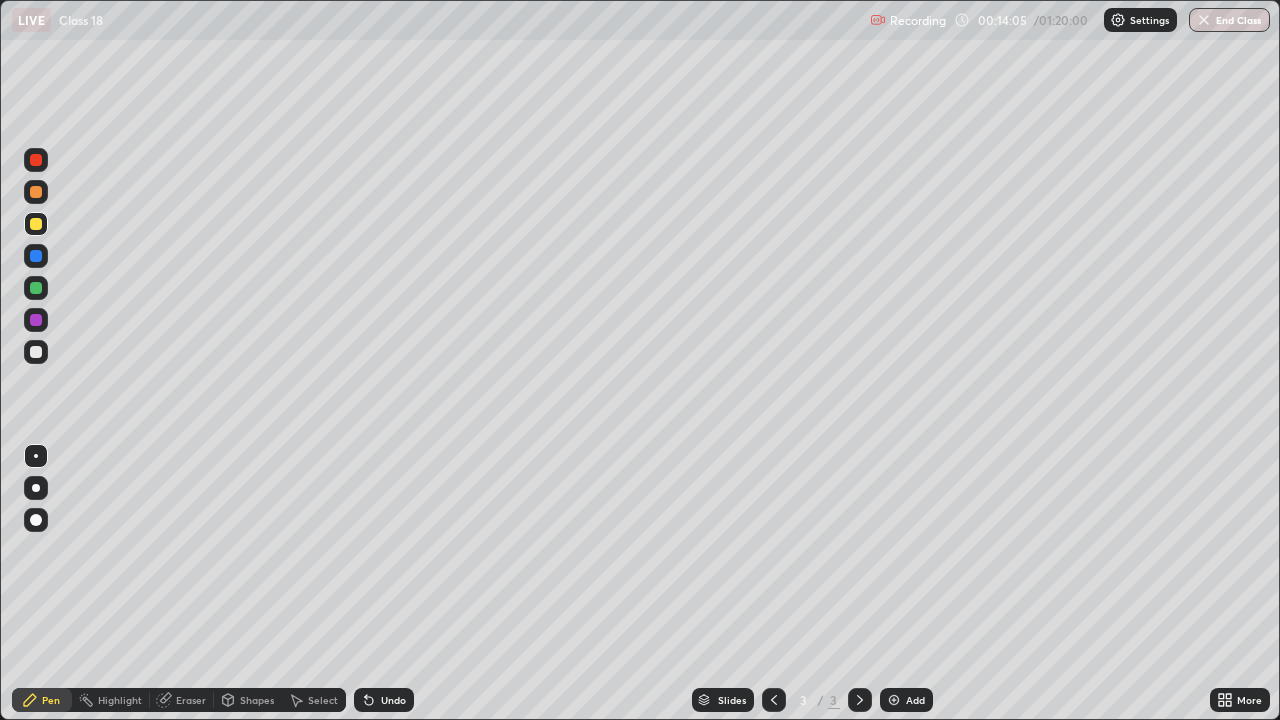 click at bounding box center [36, 352] 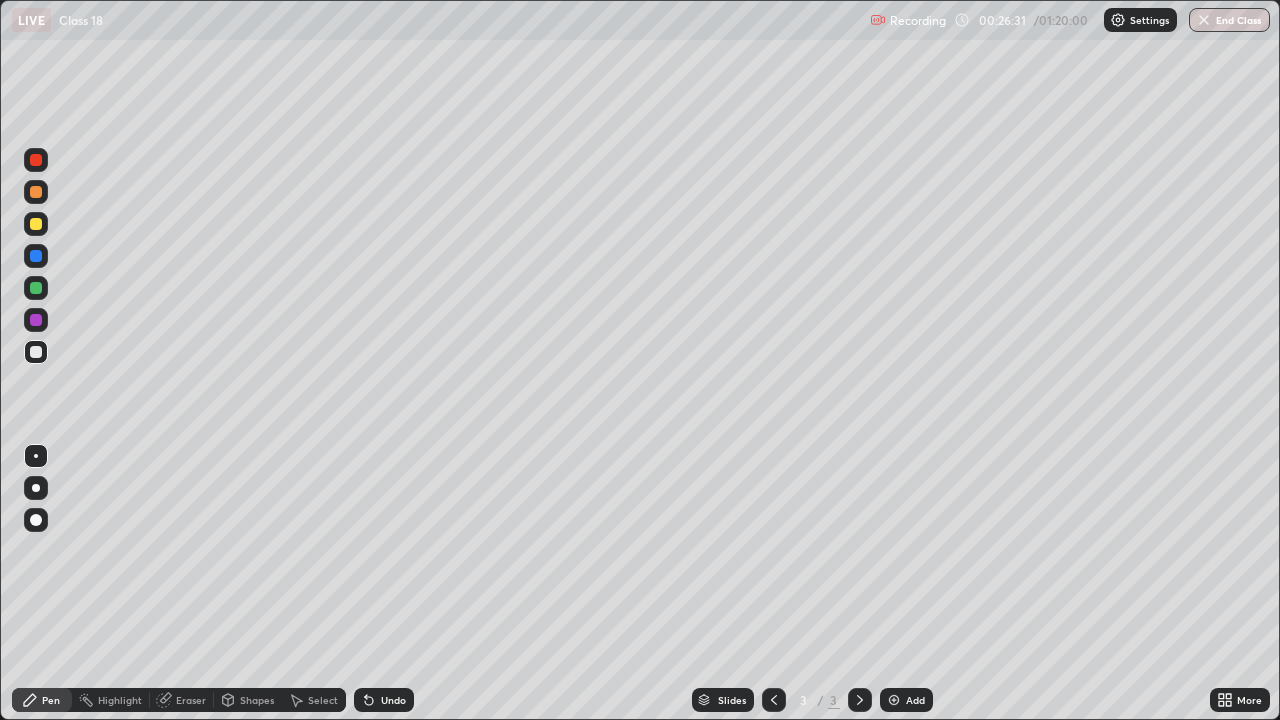 click at bounding box center [36, 256] 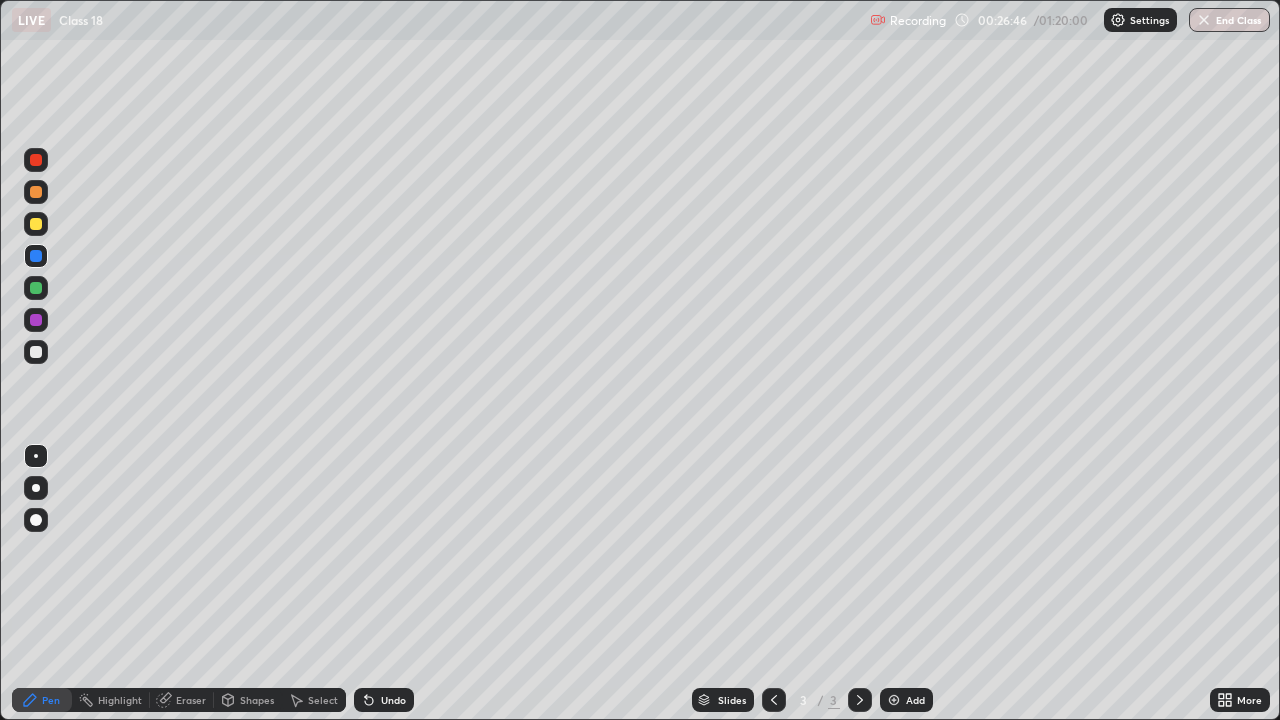 click at bounding box center [36, 352] 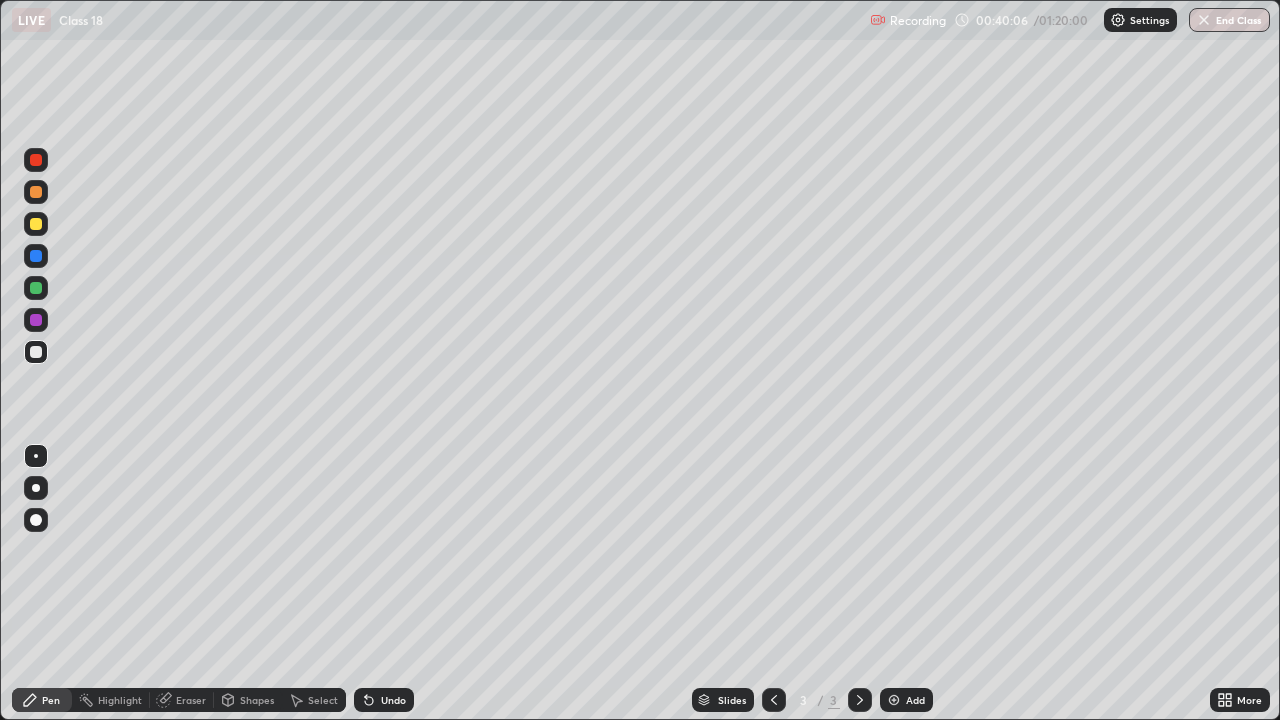 click 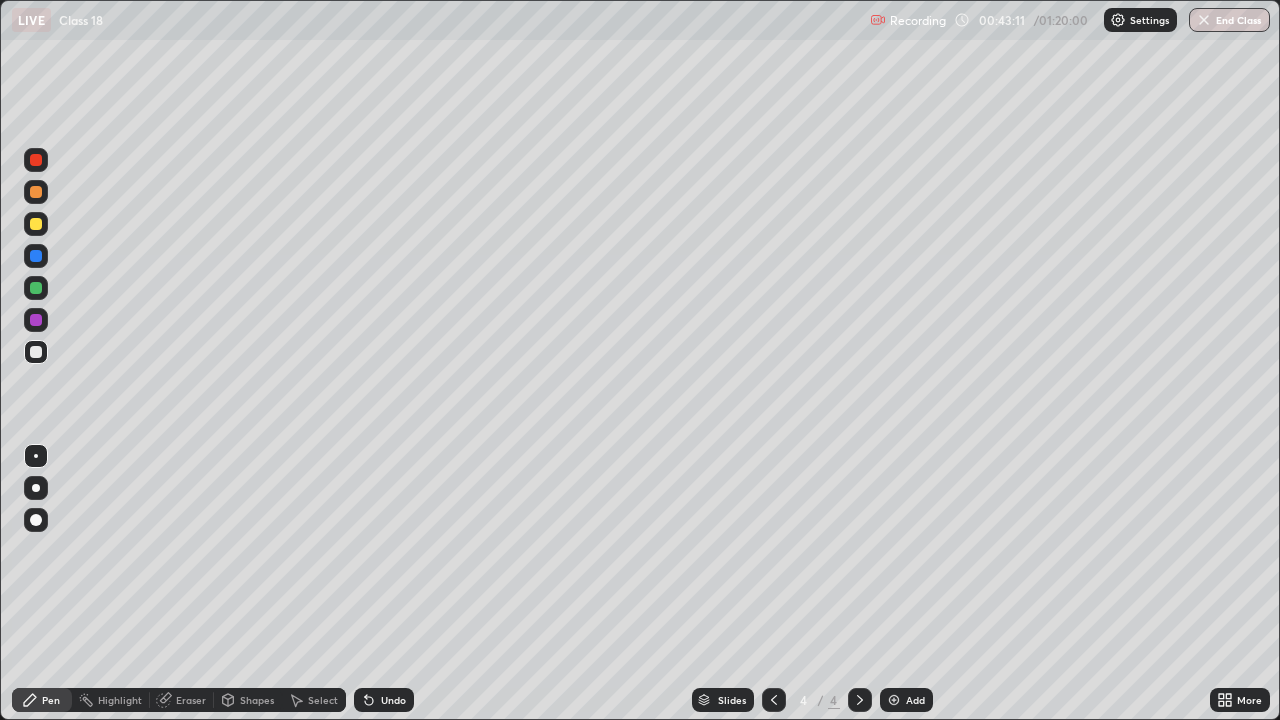 click at bounding box center [36, 224] 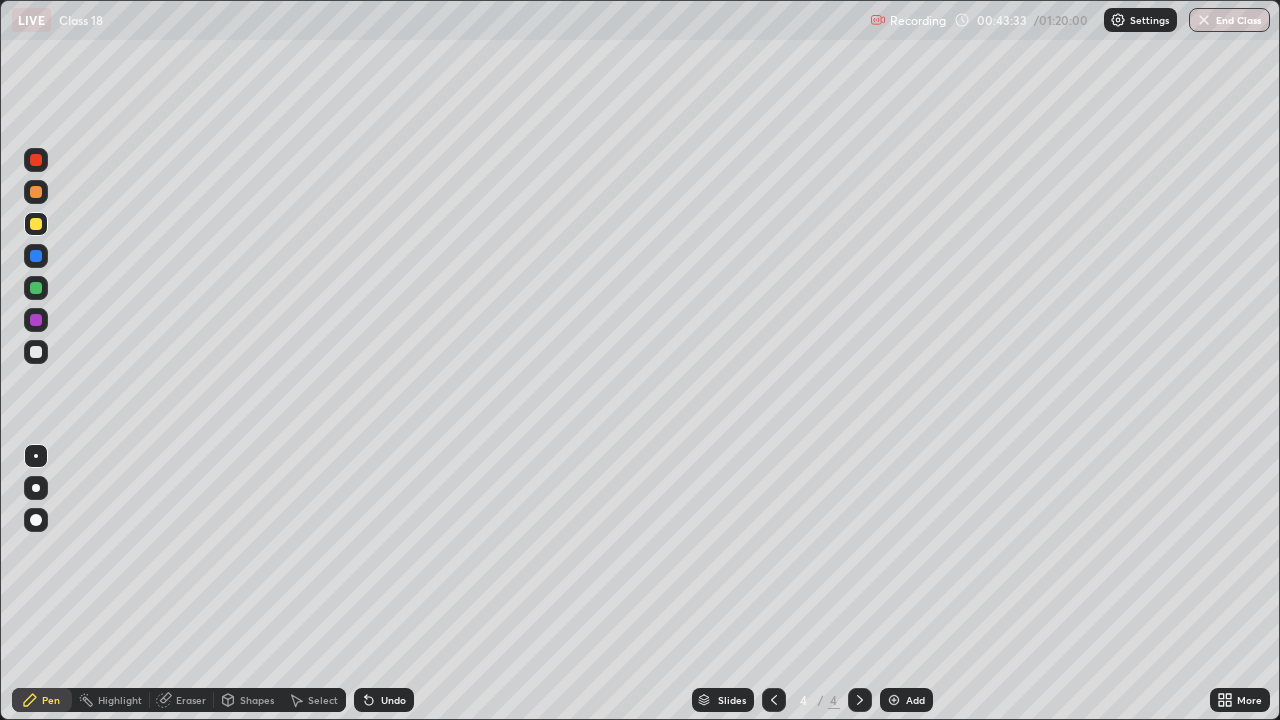 click on "Eraser" at bounding box center [191, 700] 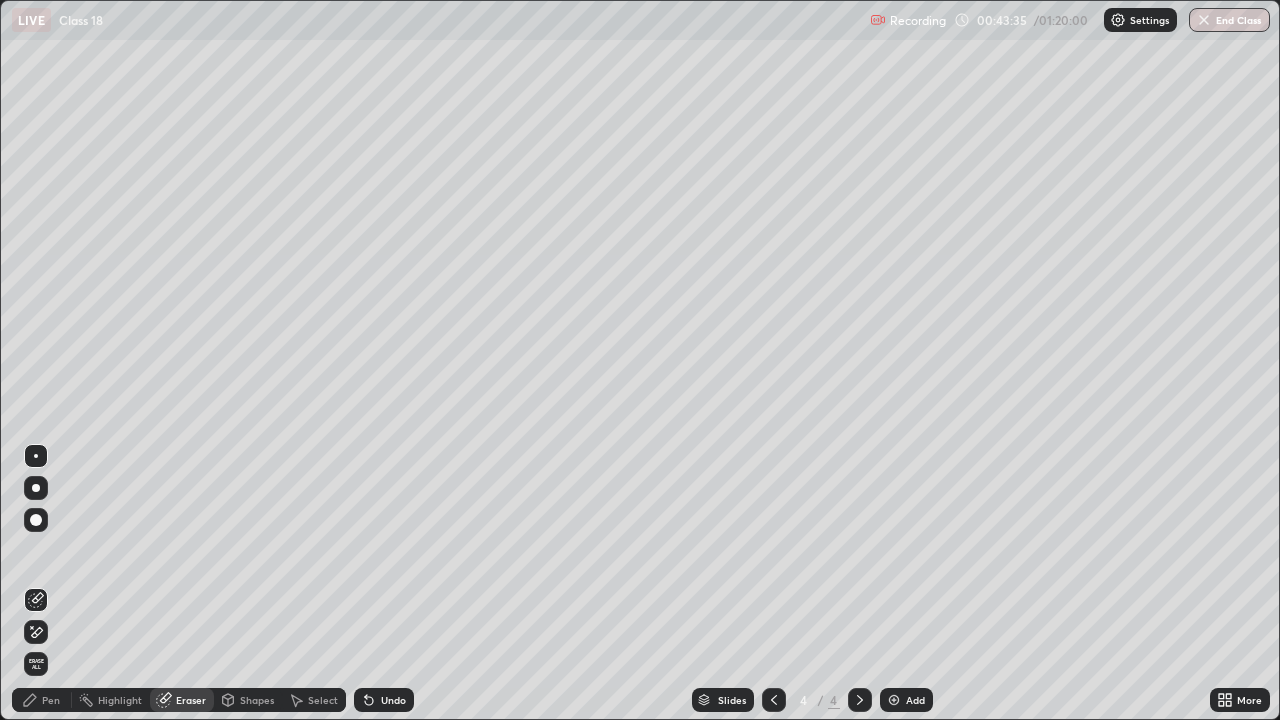 click on "Pen" at bounding box center (51, 700) 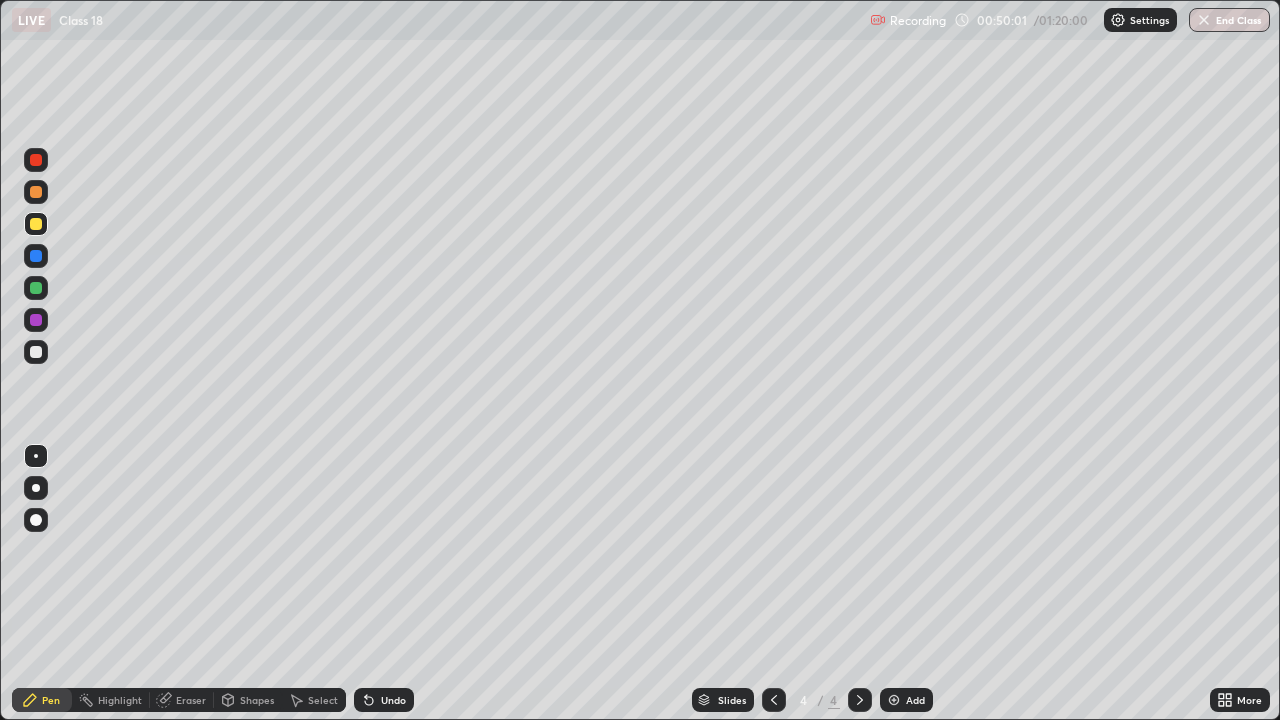 click at bounding box center (36, 256) 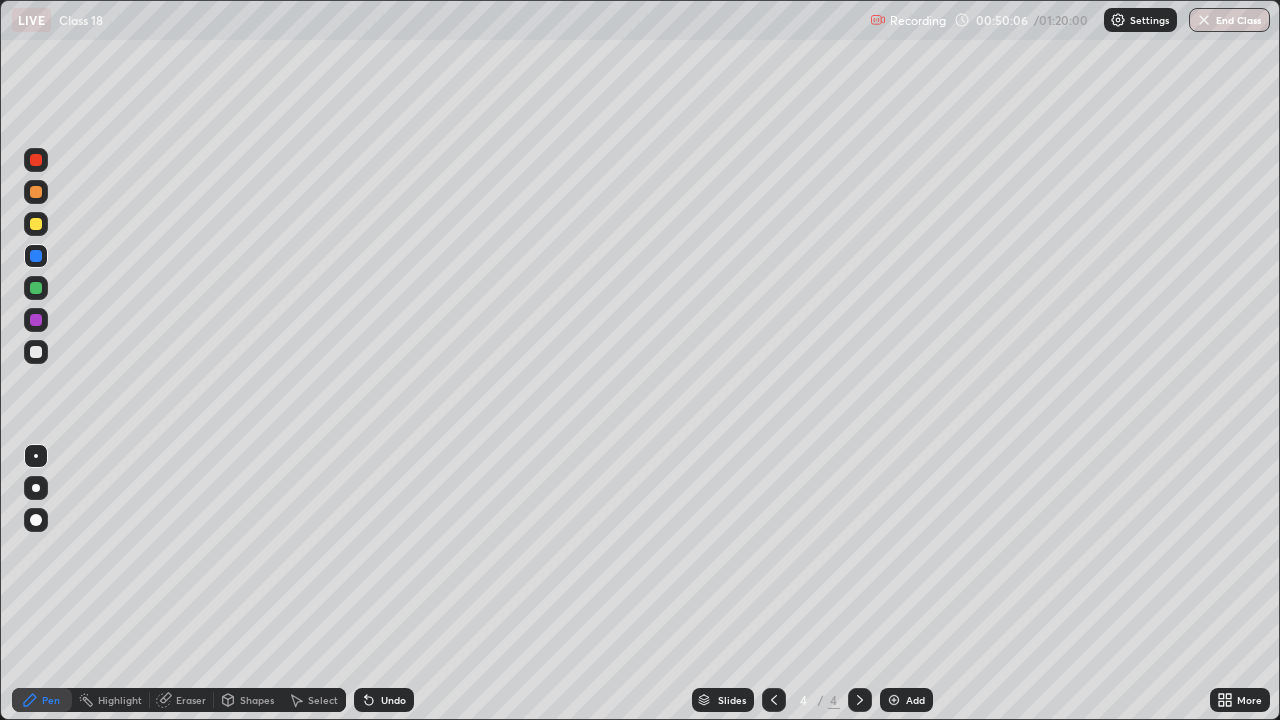click at bounding box center [36, 352] 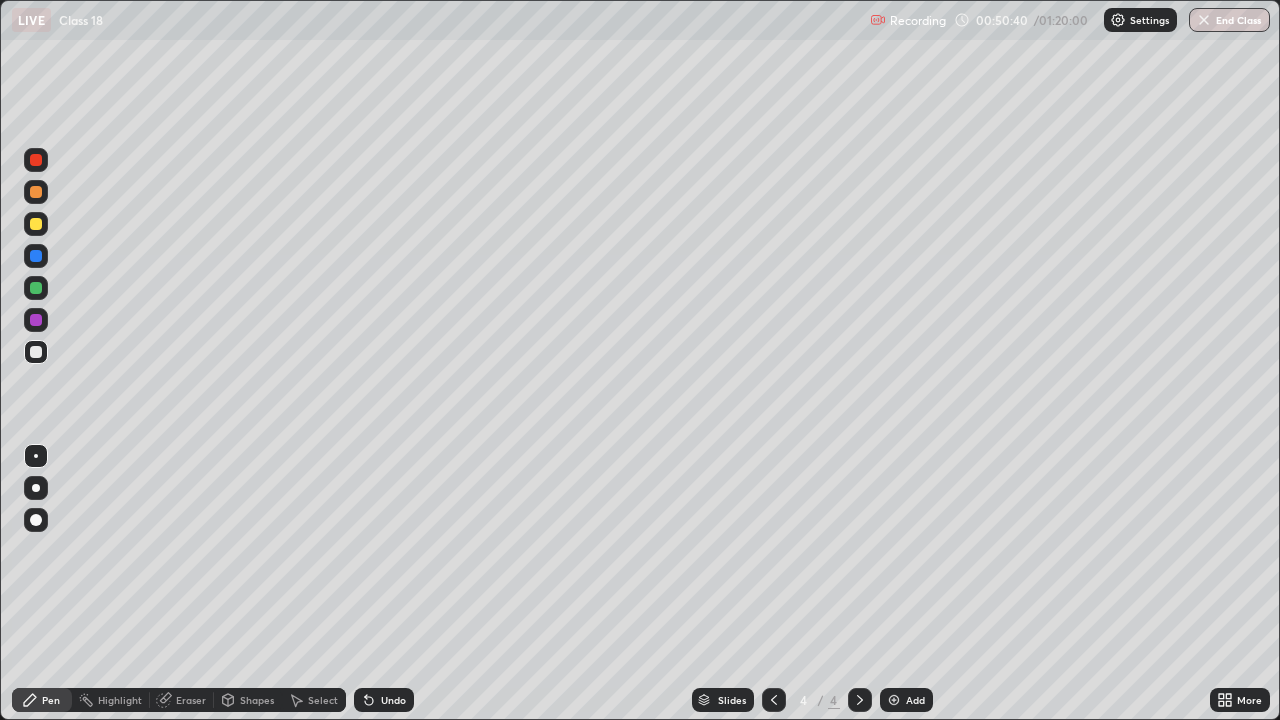 click 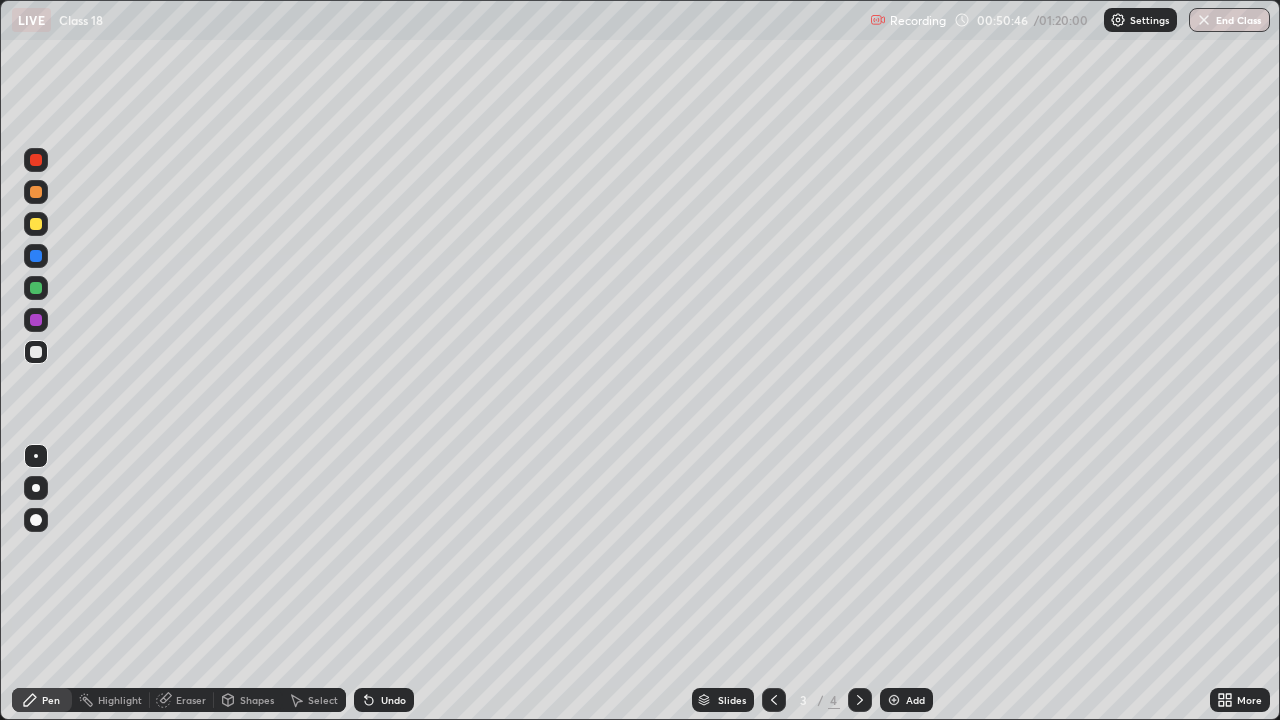click 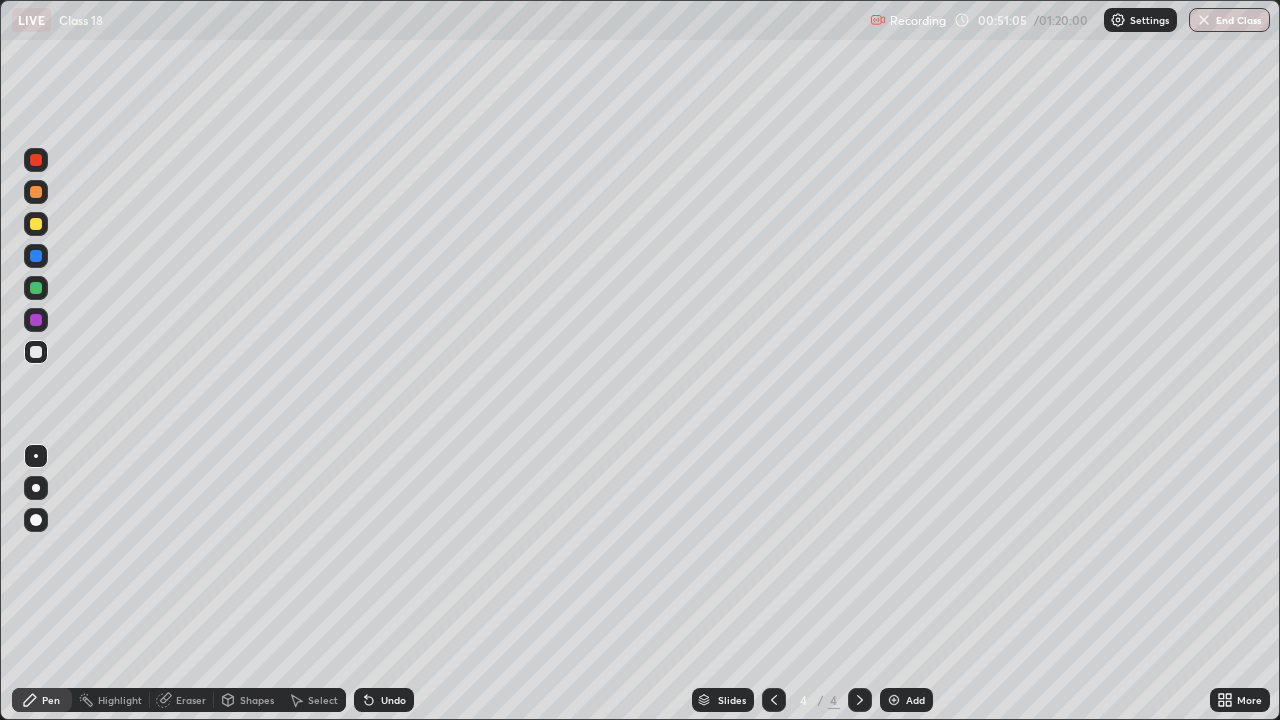 click at bounding box center [36, 288] 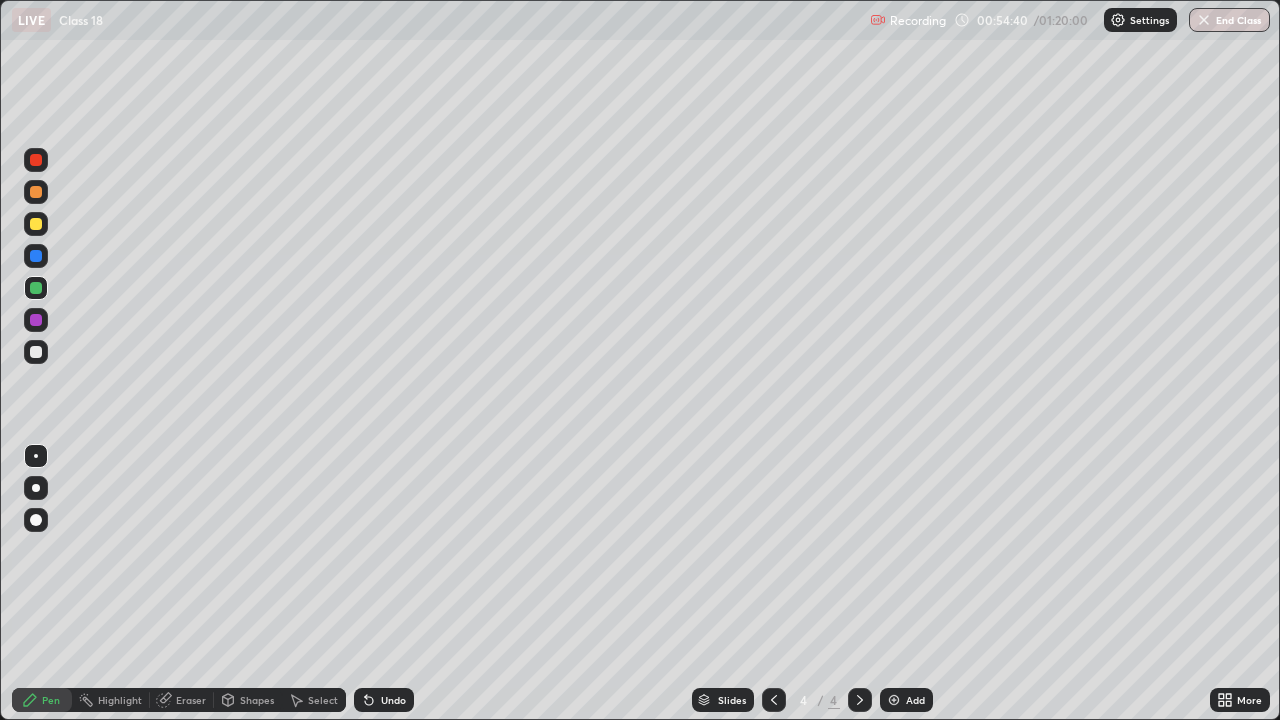 click at bounding box center [36, 256] 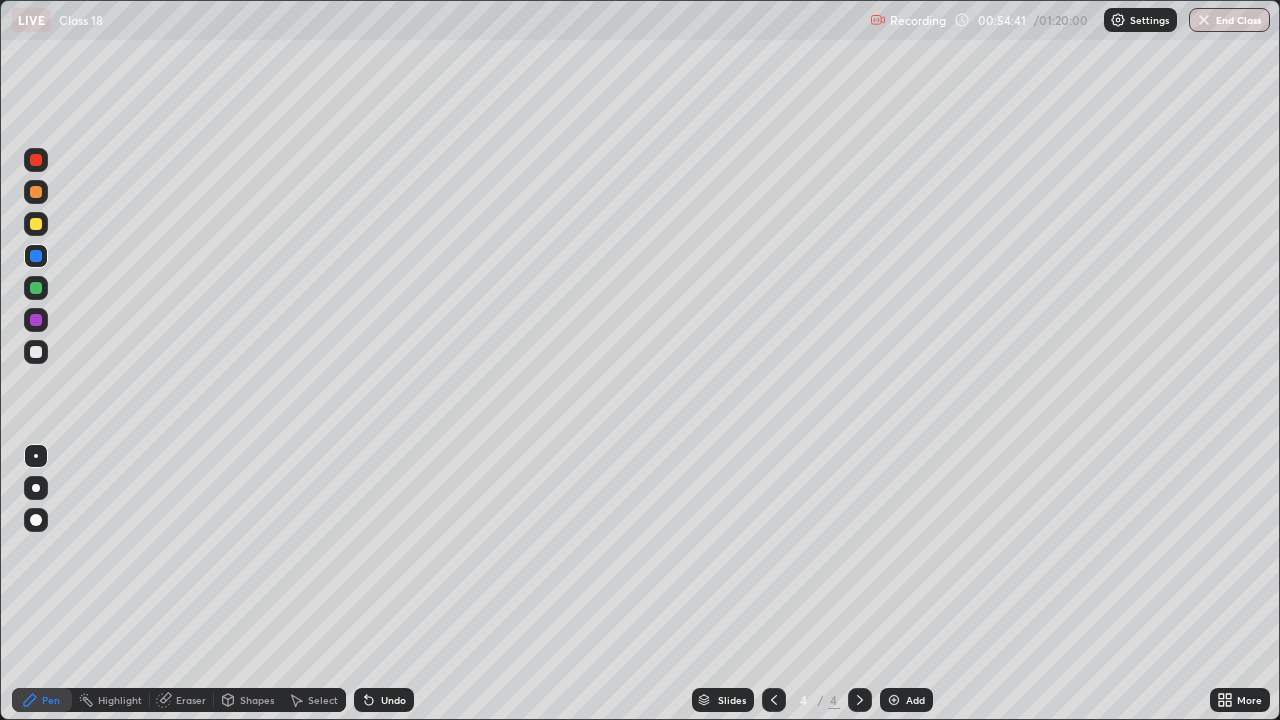 click at bounding box center [36, 224] 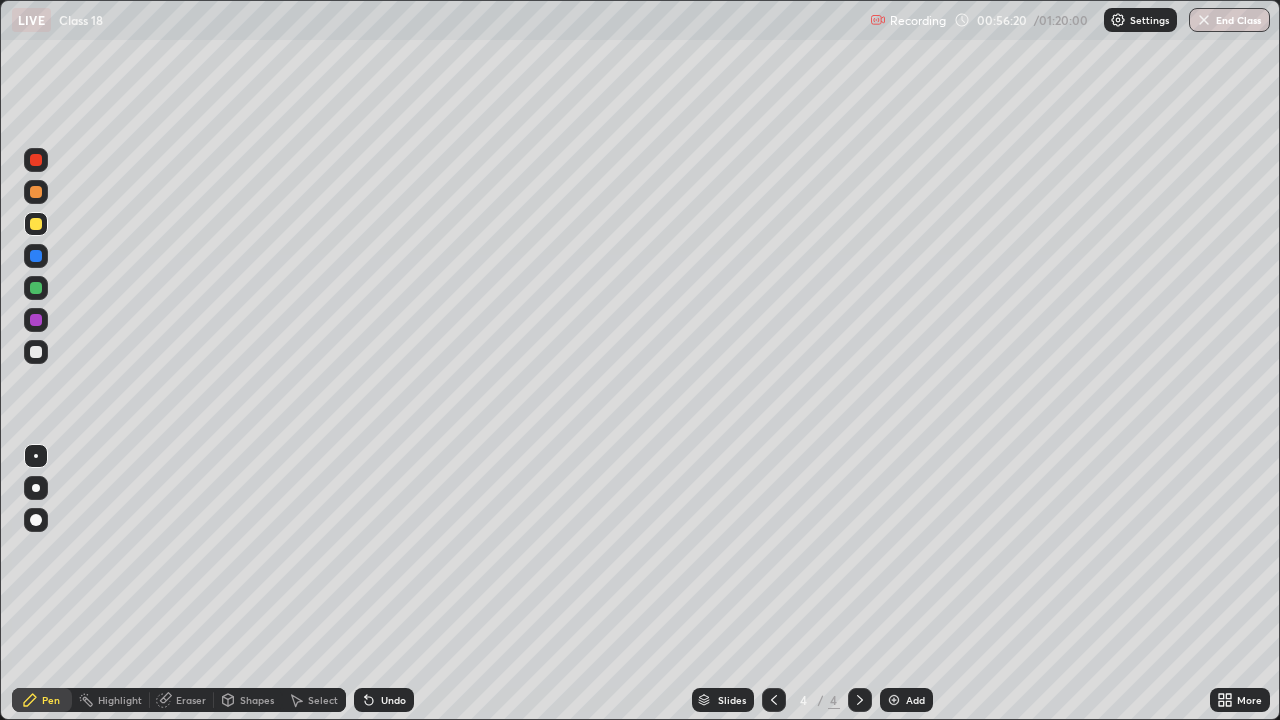 click 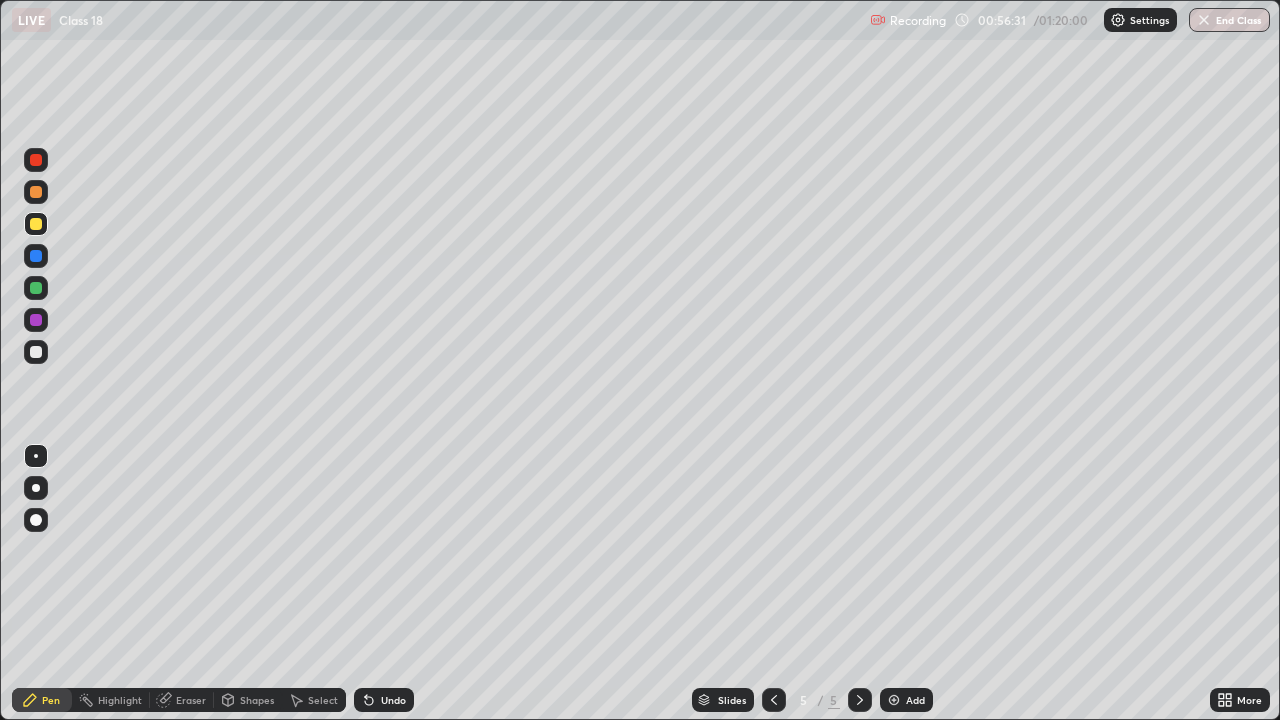 click at bounding box center [36, 352] 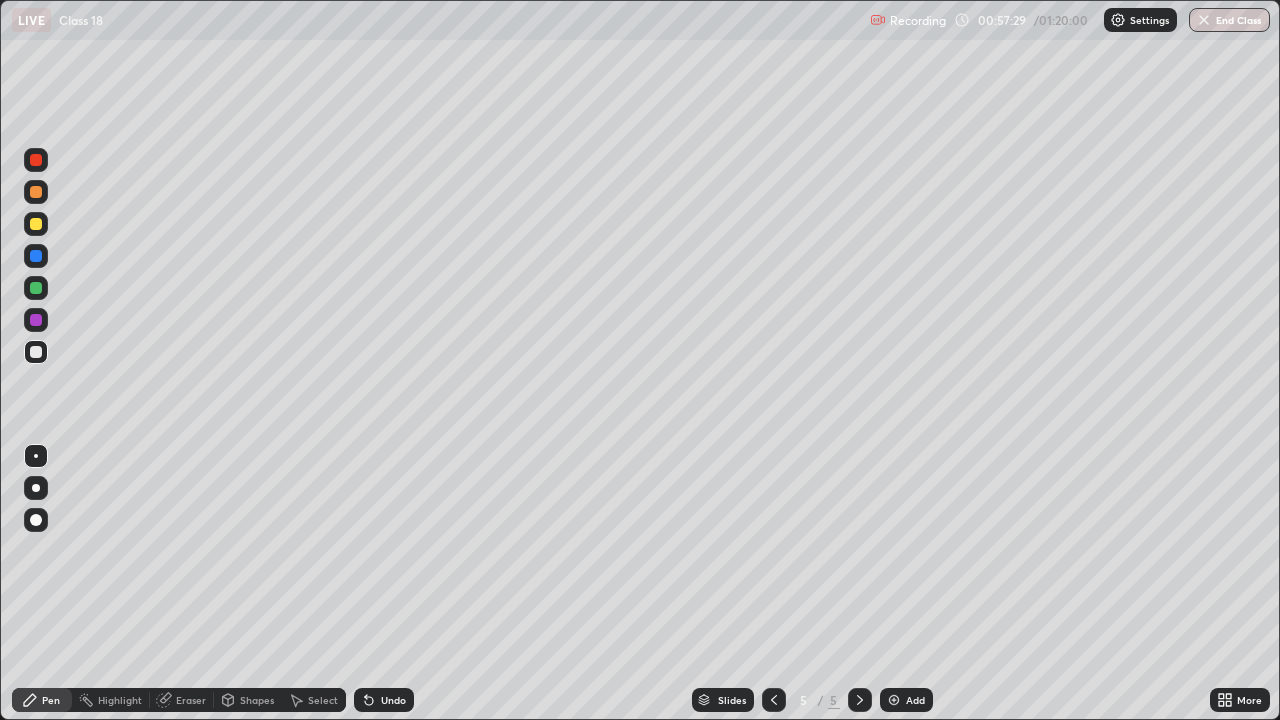 click on "Undo" at bounding box center (393, 700) 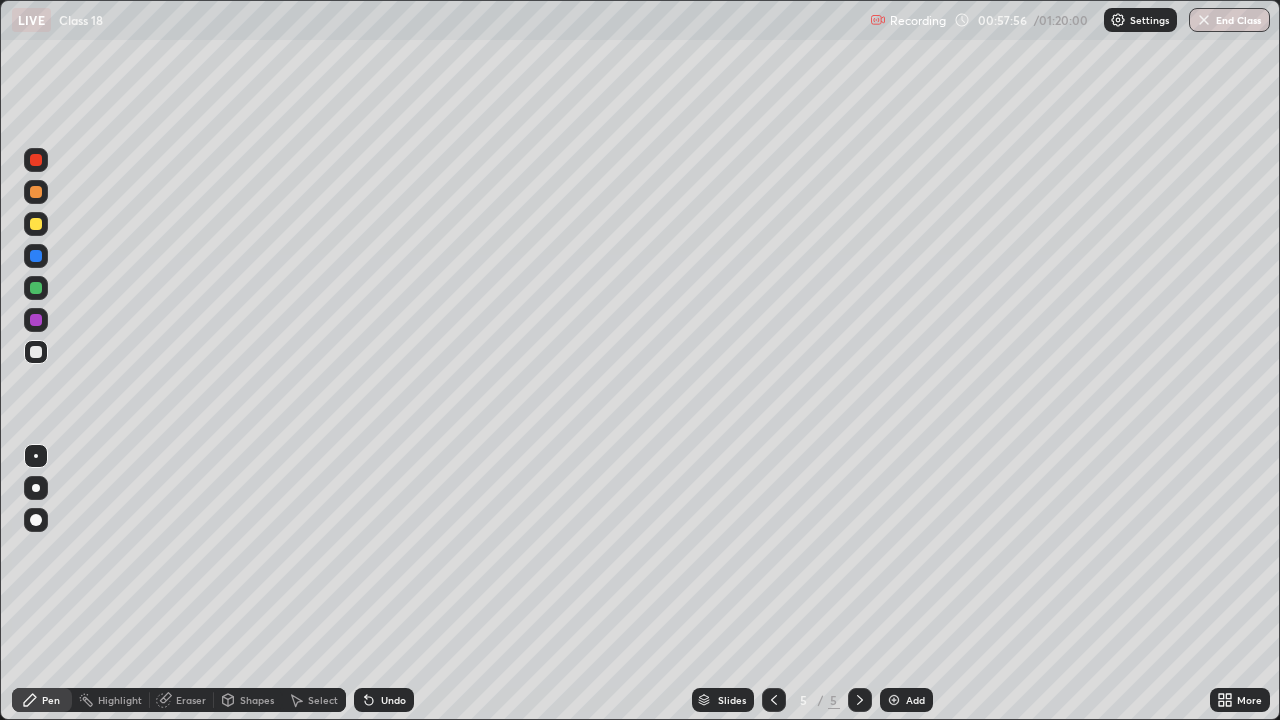 click at bounding box center (36, 160) 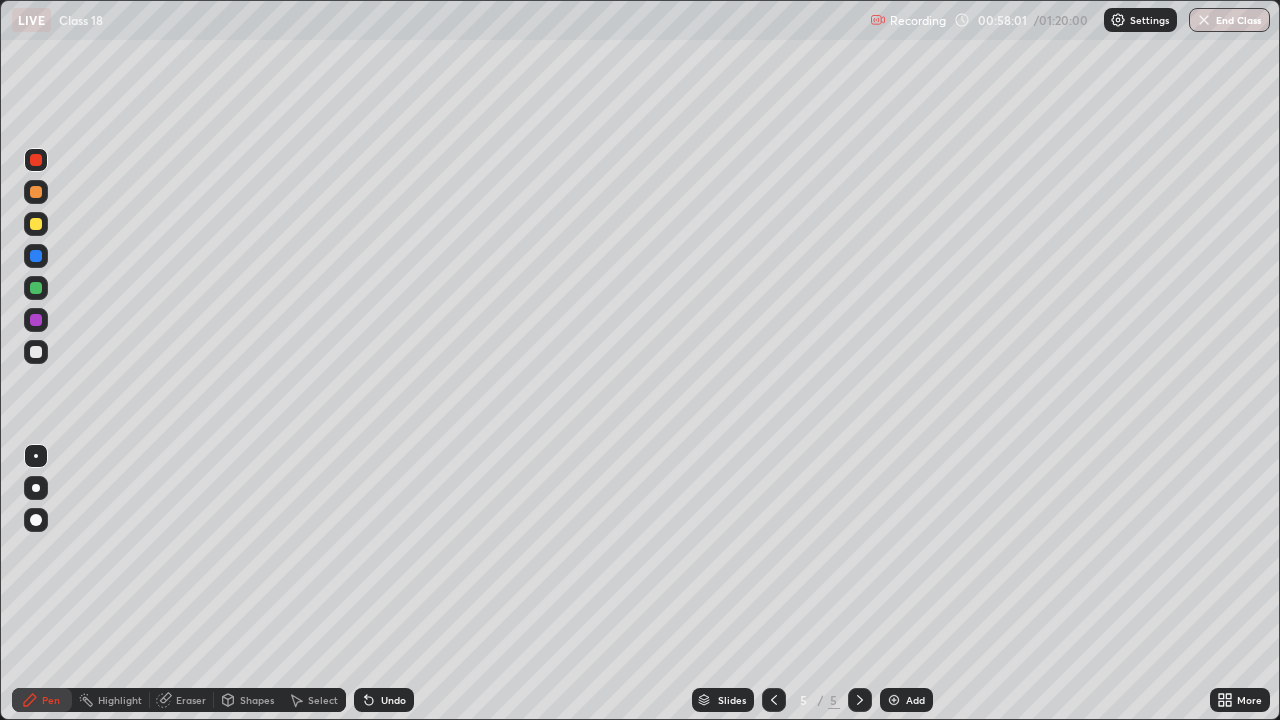 click at bounding box center [36, 288] 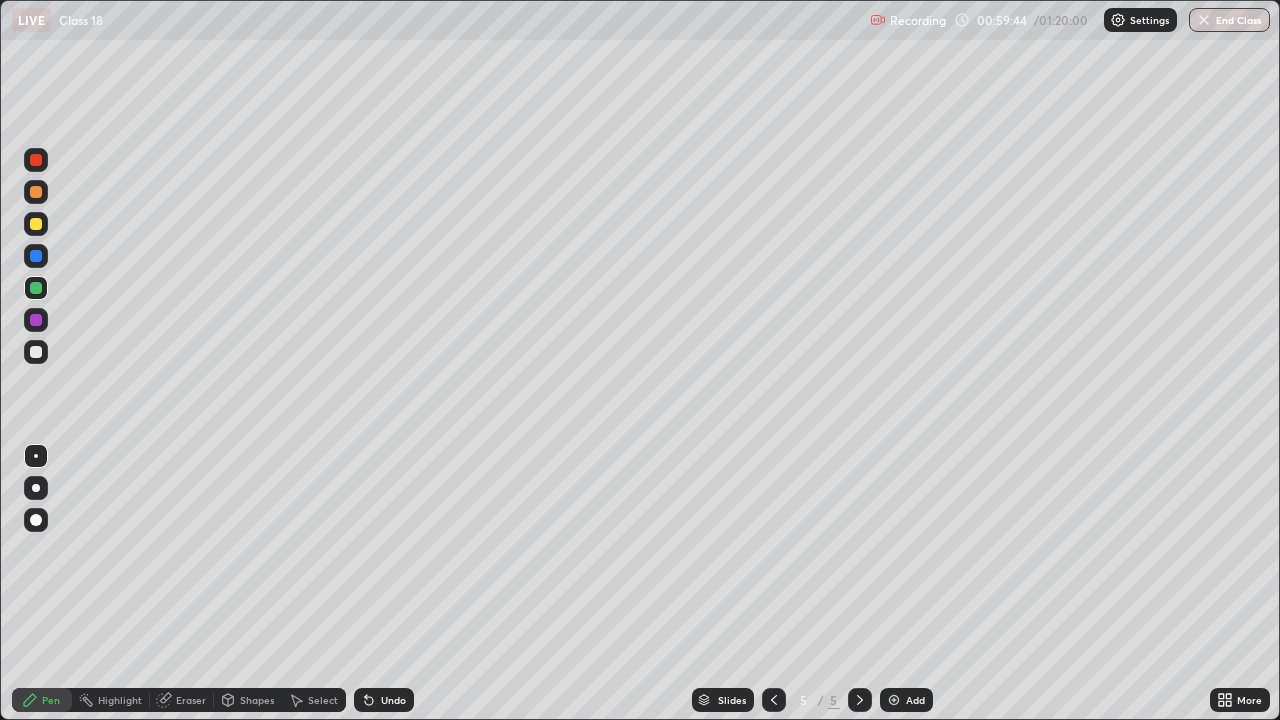 click on "Undo" at bounding box center [393, 700] 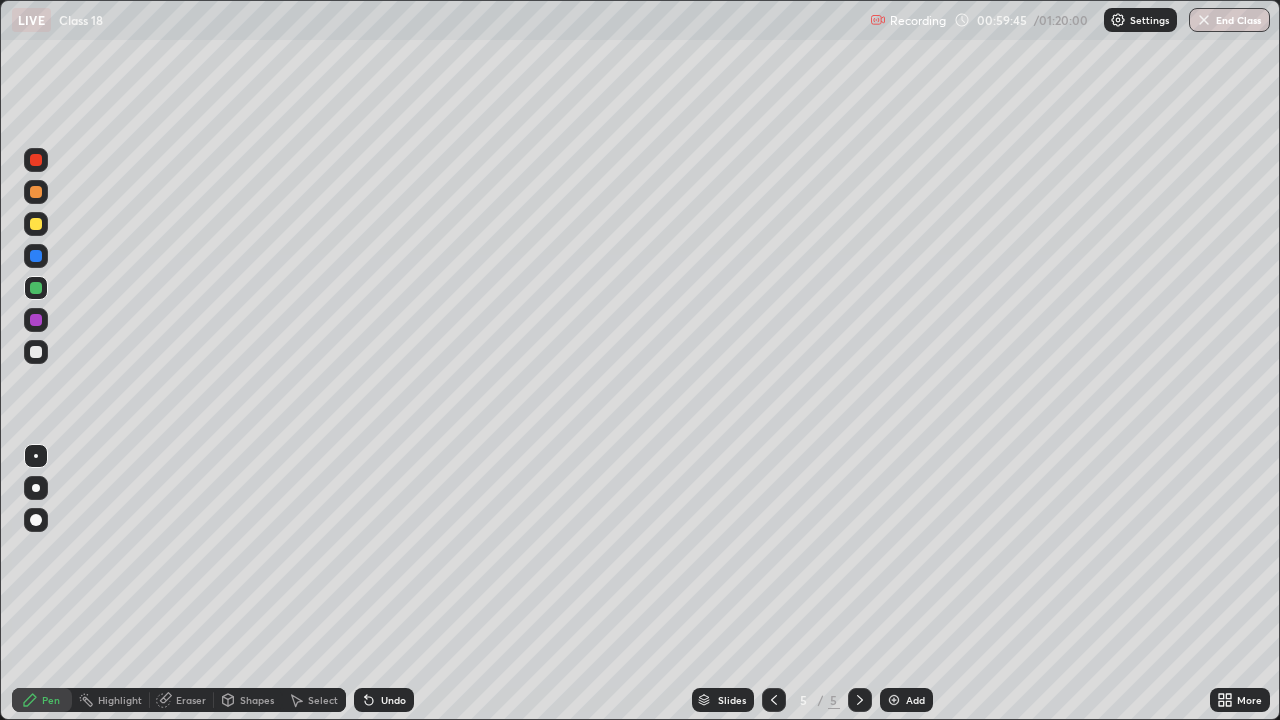 click on "Undo" at bounding box center (393, 700) 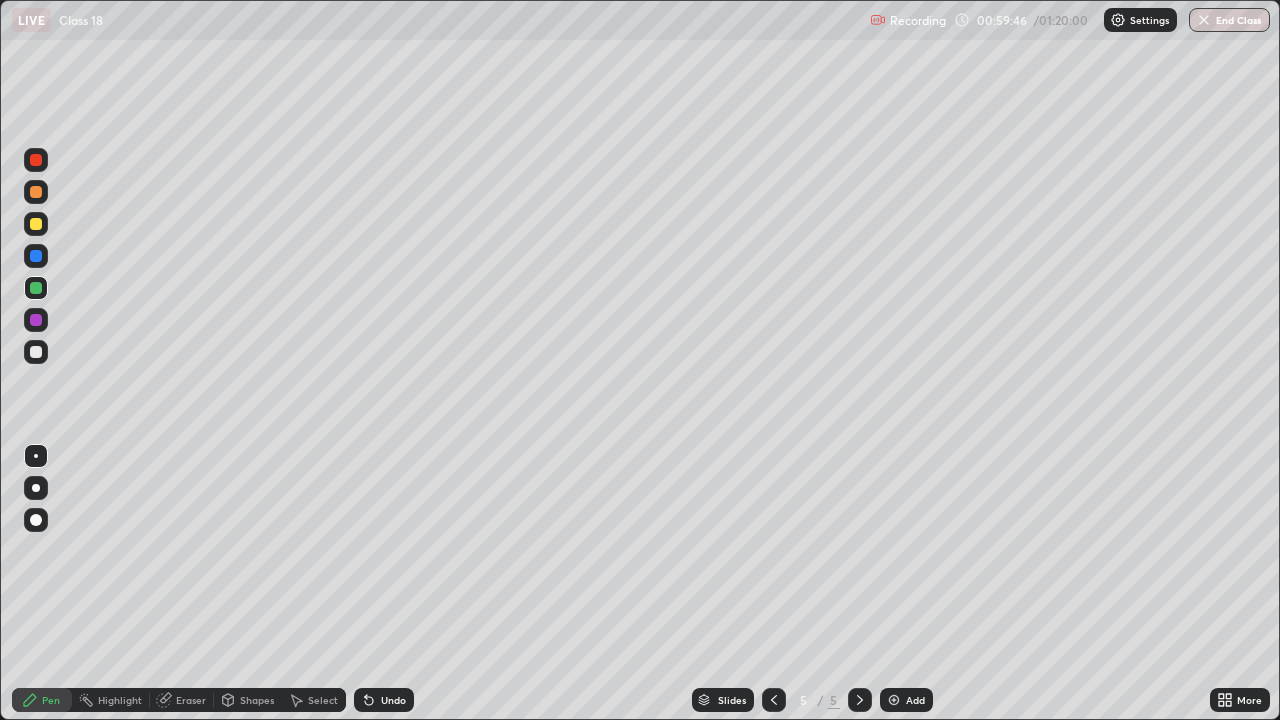 click at bounding box center (36, 256) 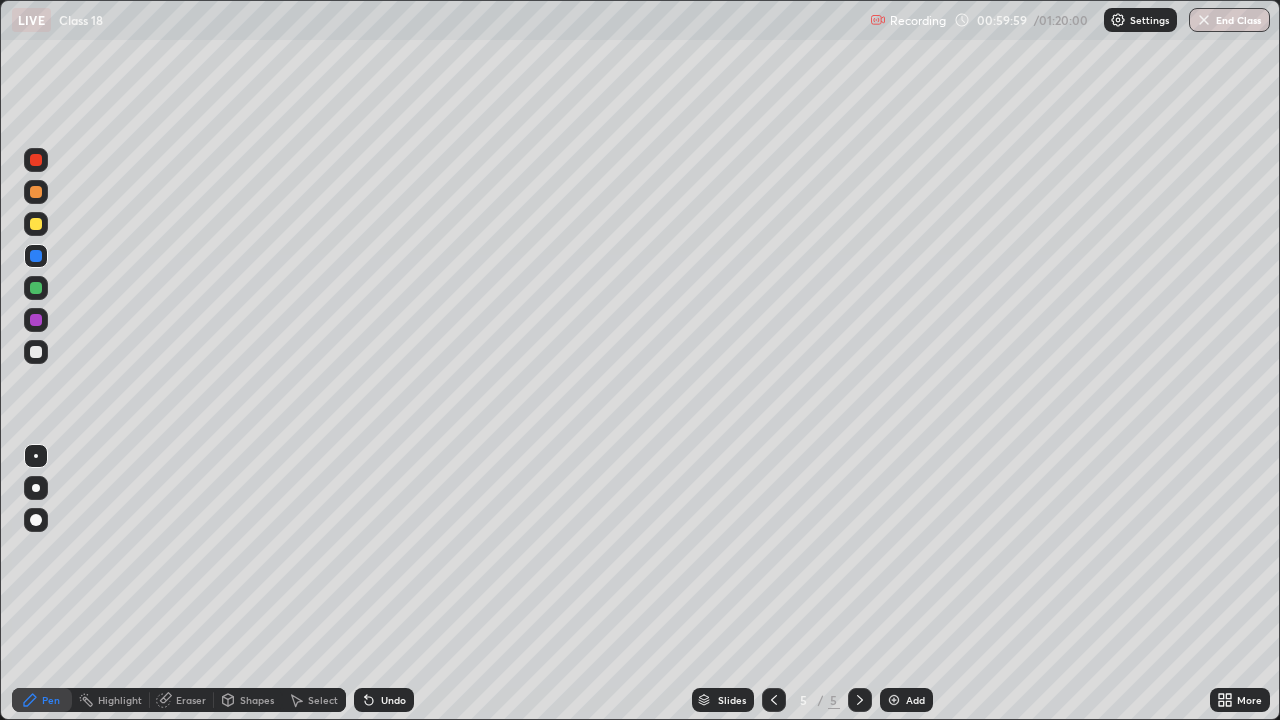click at bounding box center [36, 352] 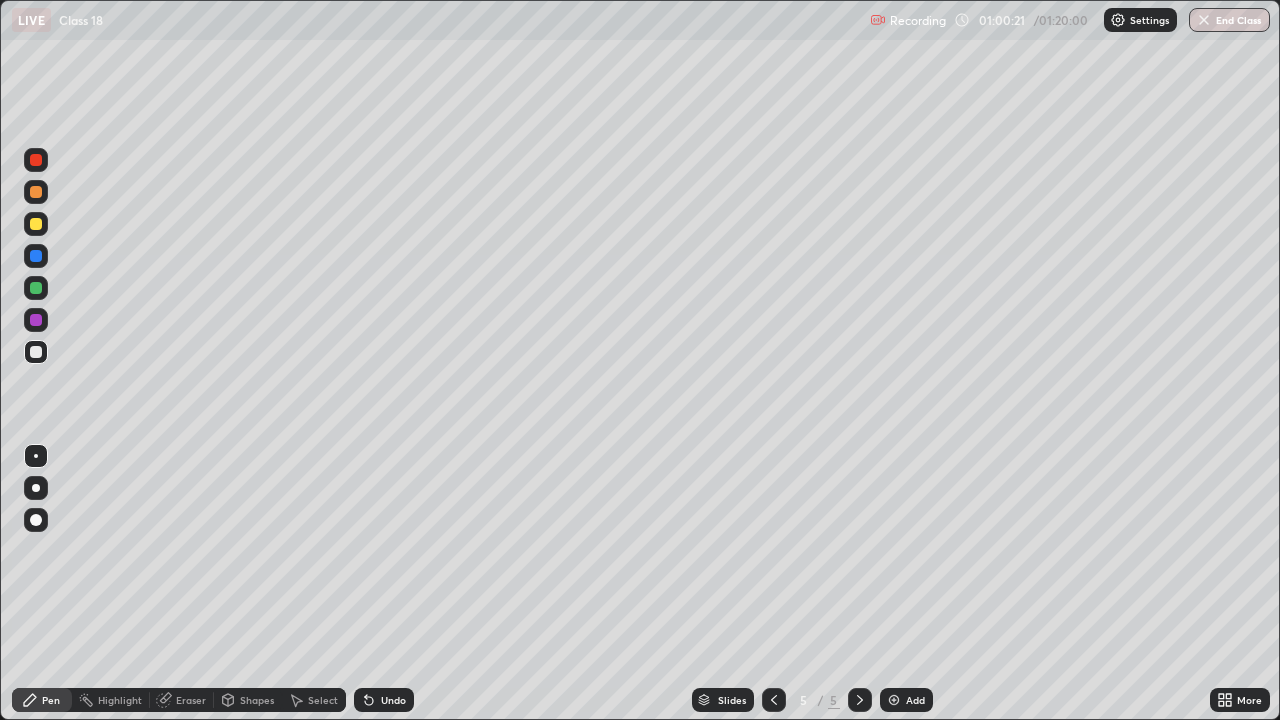 click on "Eraser" at bounding box center [191, 700] 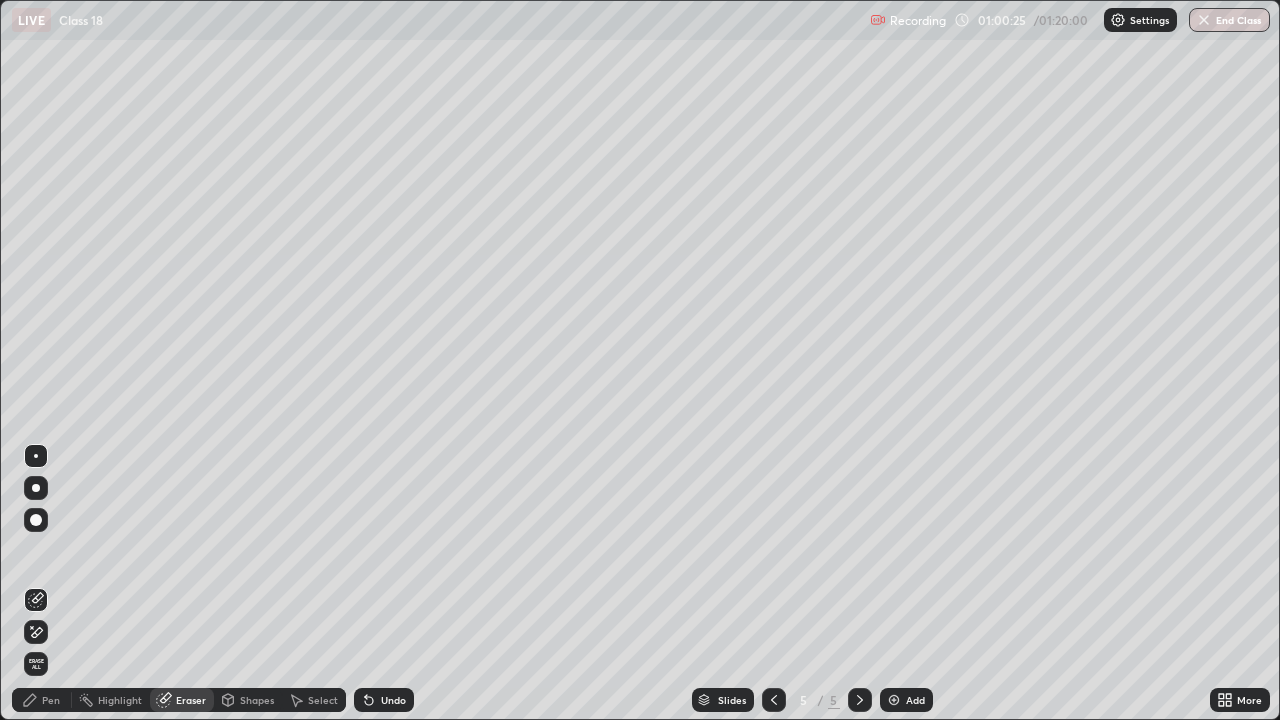 click on "Pen" at bounding box center (51, 700) 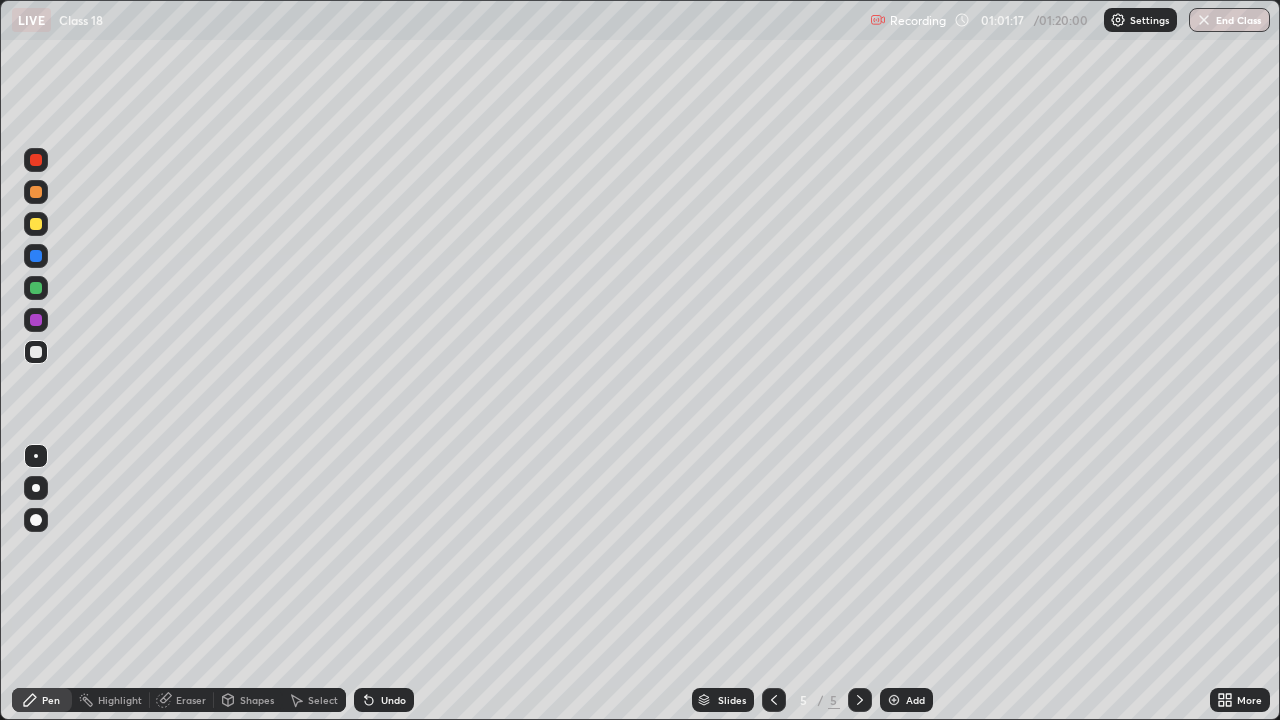 click on "Eraser" at bounding box center [191, 700] 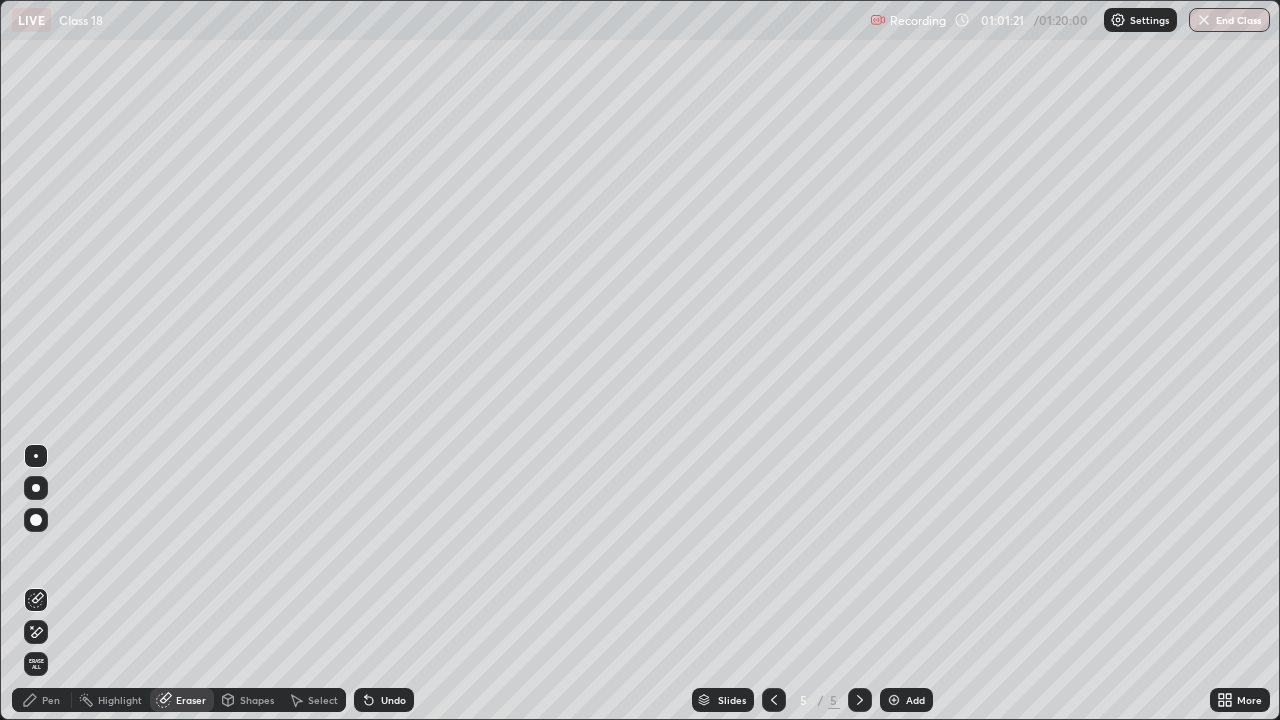 click on "Pen" at bounding box center (51, 700) 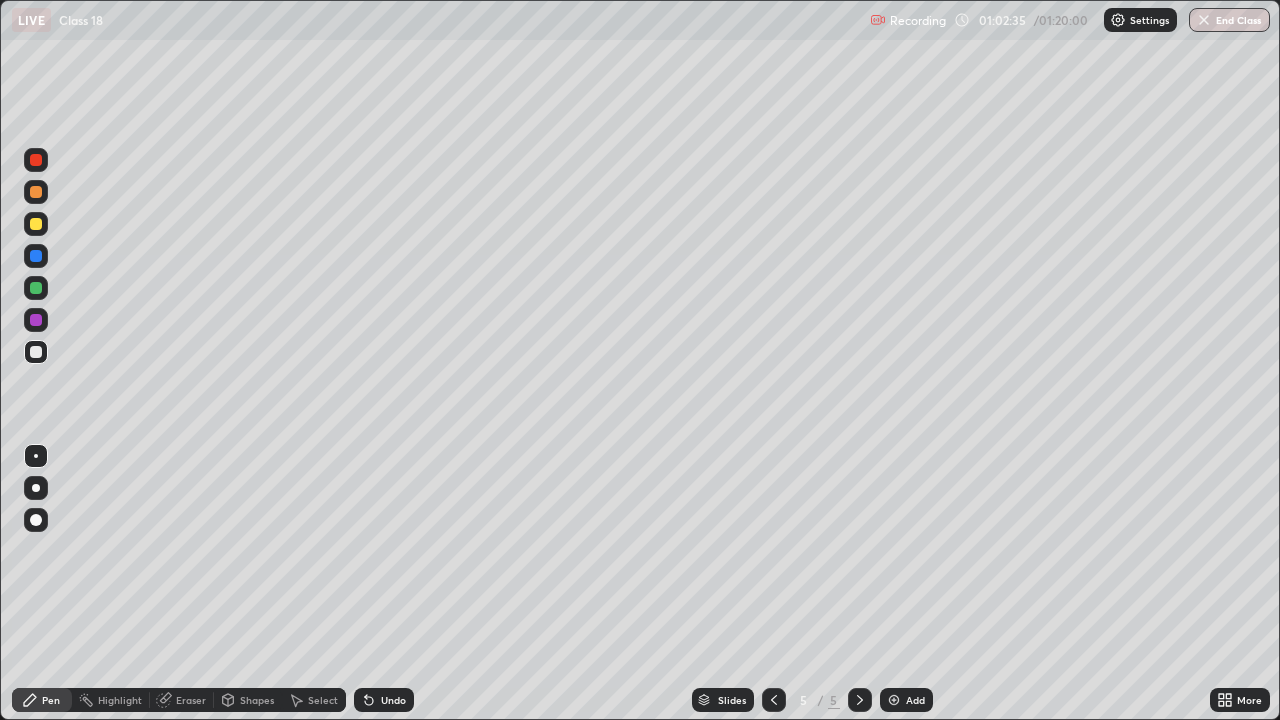 click at bounding box center (36, 256) 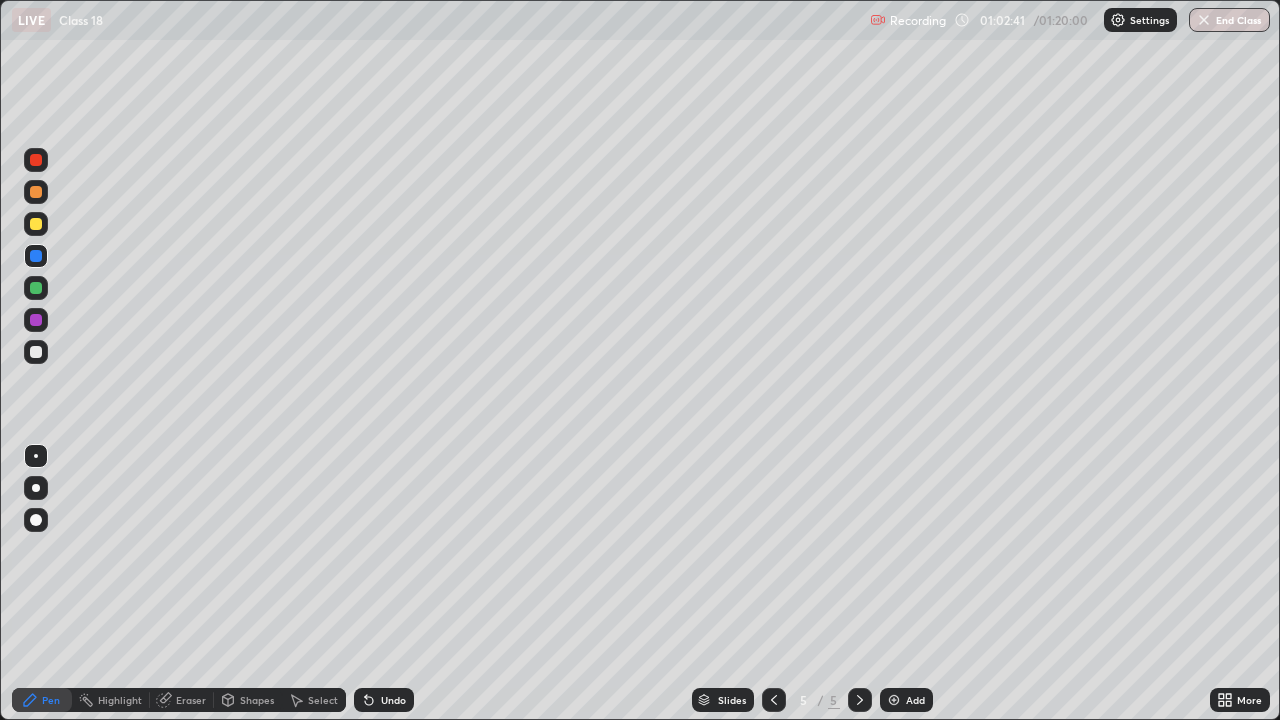 click at bounding box center [36, 352] 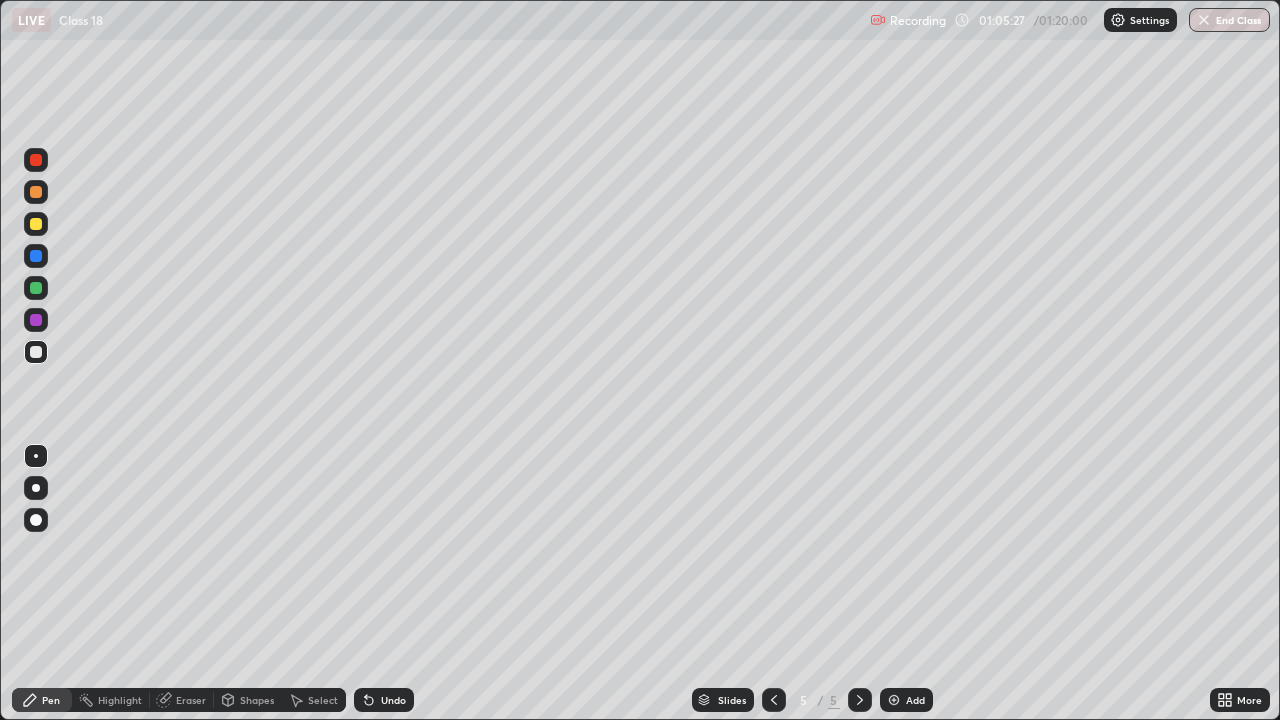 click on "End Class" at bounding box center (1229, 20) 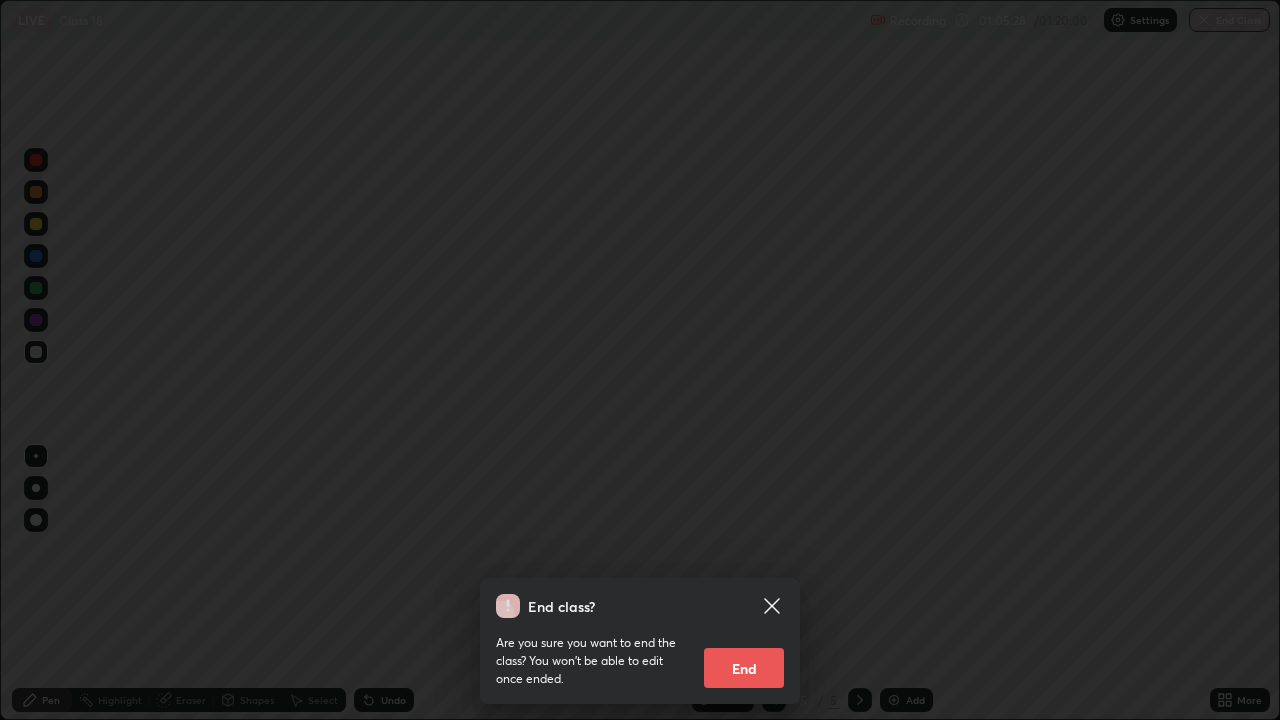 click on "End" at bounding box center (744, 668) 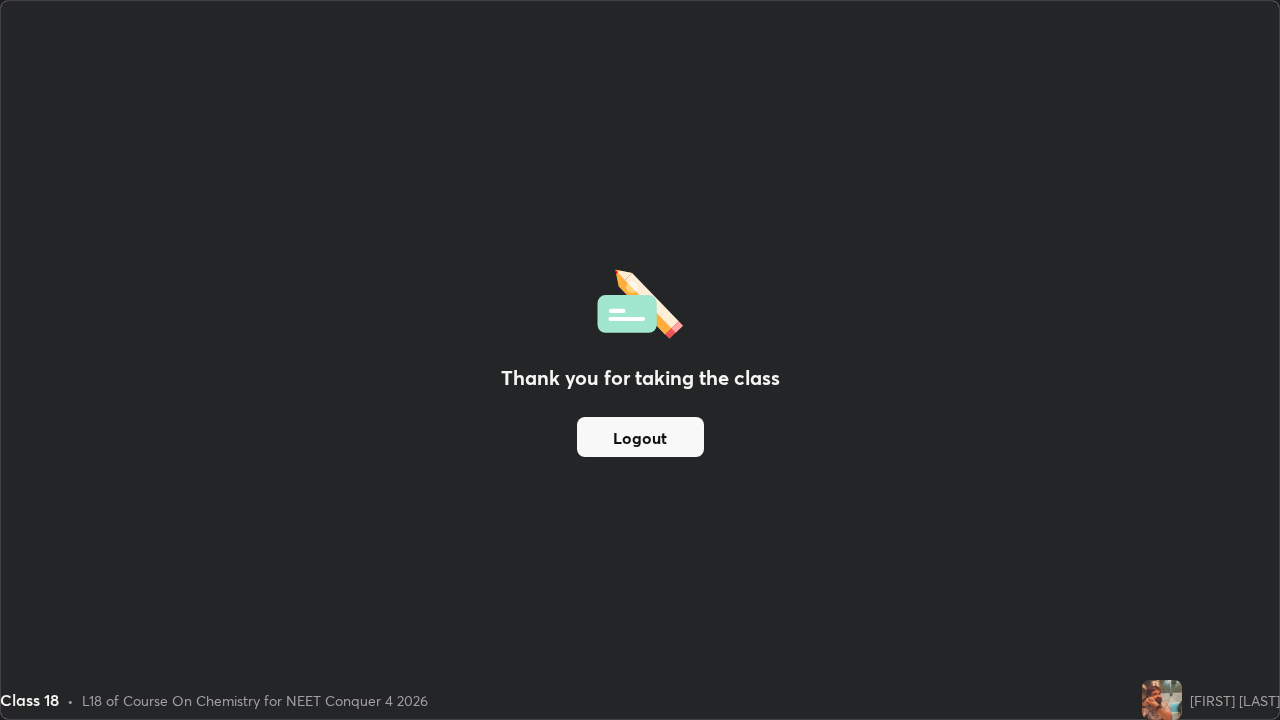 click on "Logout" at bounding box center [640, 437] 